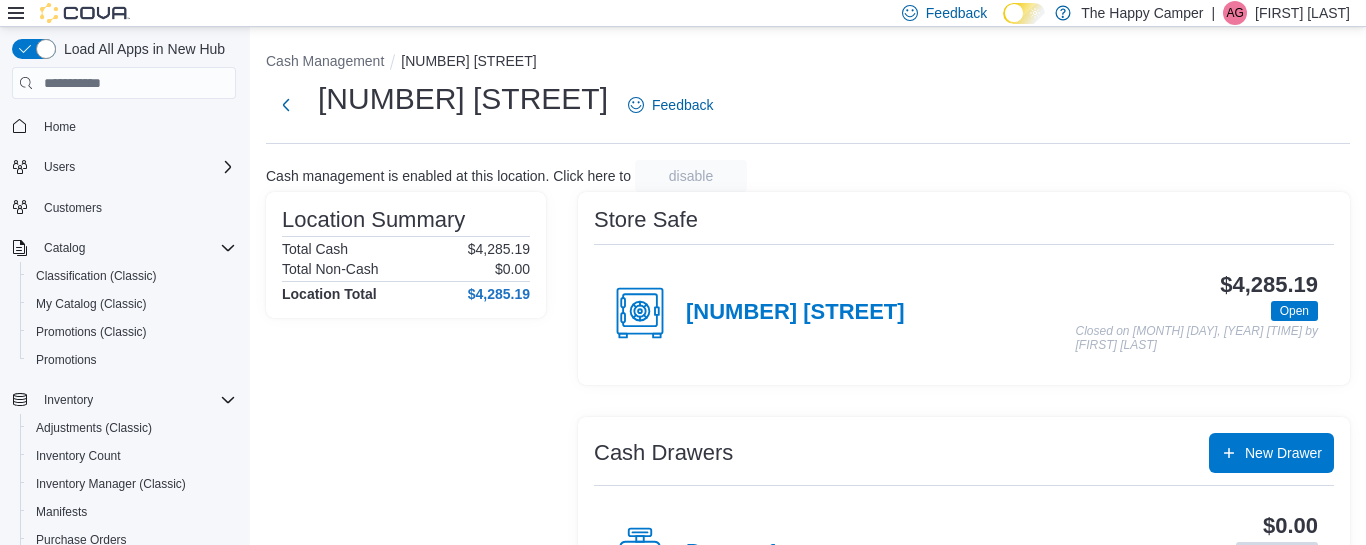 scroll, scrollTop: 0, scrollLeft: 0, axis: both 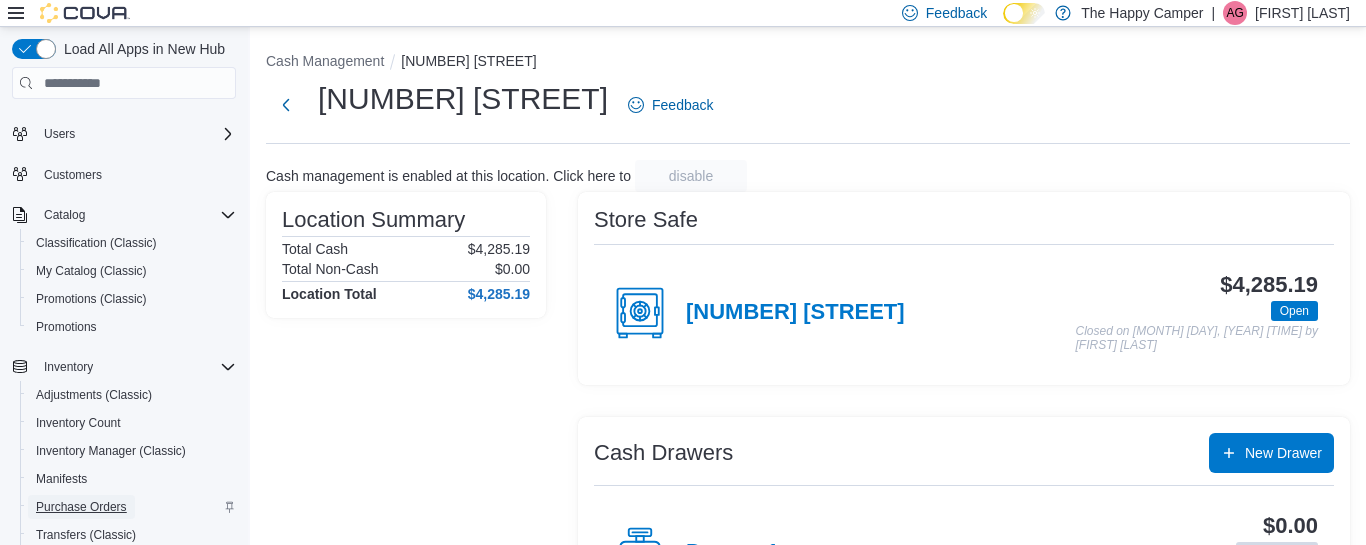 click on "Purchase Orders" at bounding box center [81, 507] 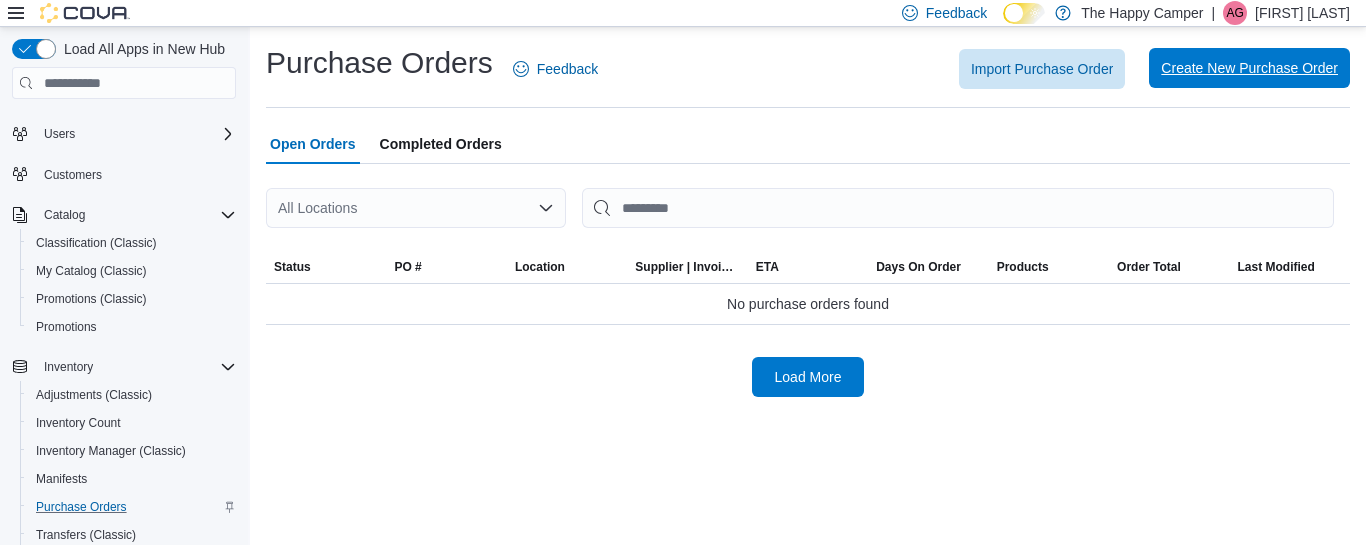 click on "Create New Purchase Order" at bounding box center (1249, 68) 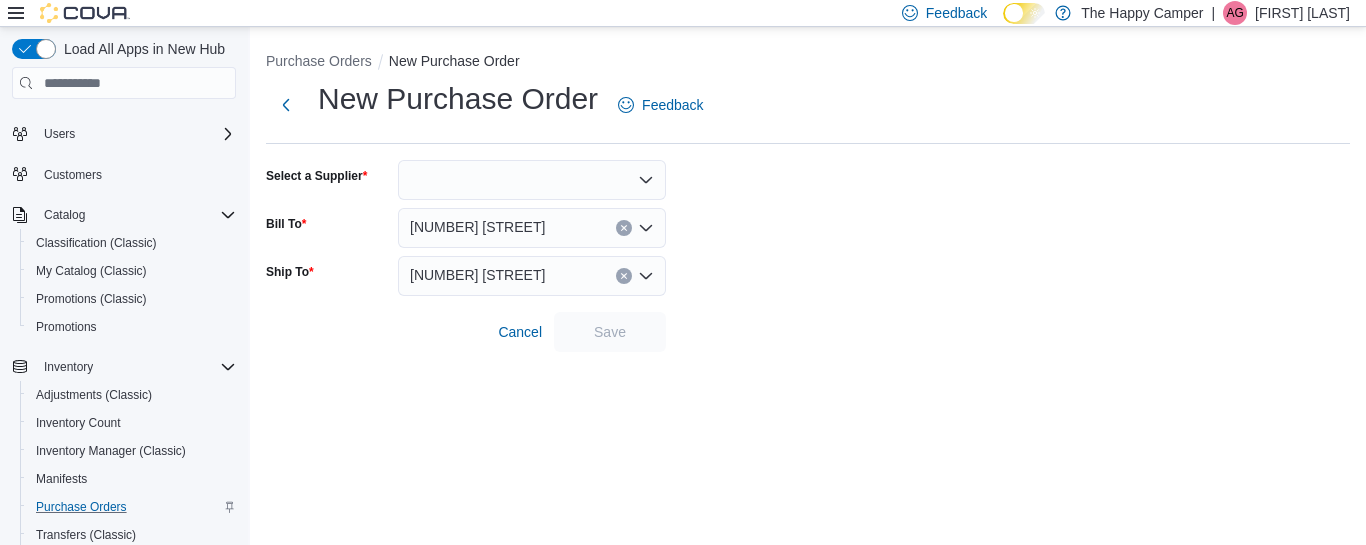 click at bounding box center [532, 180] 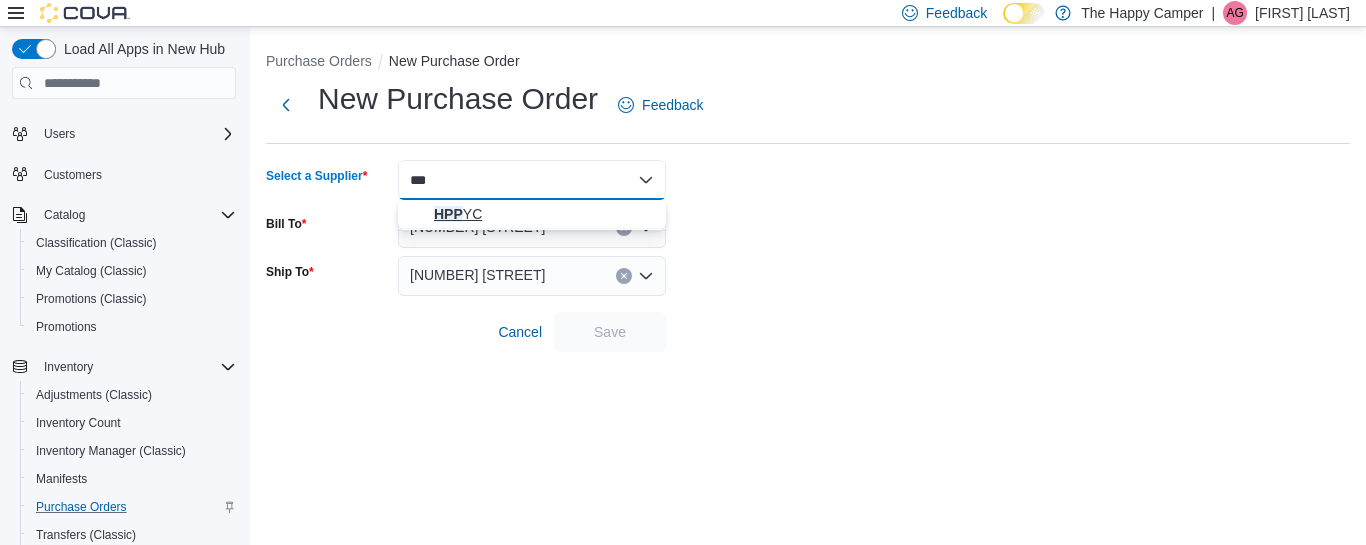 type on "***" 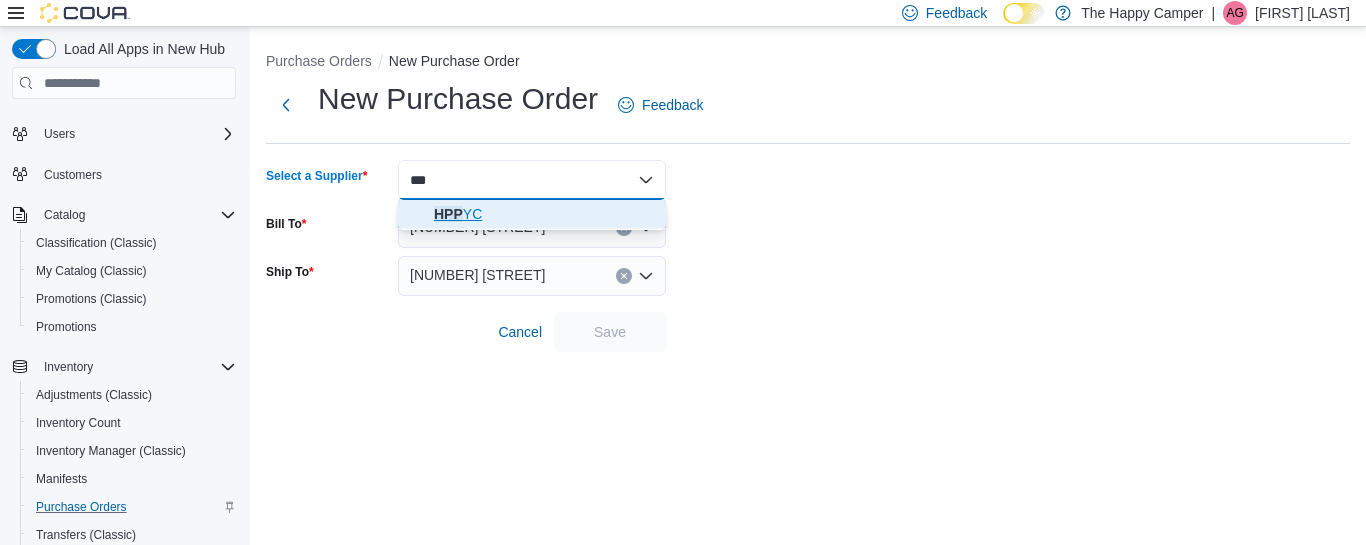 click on "HPP YC" at bounding box center (544, 214) 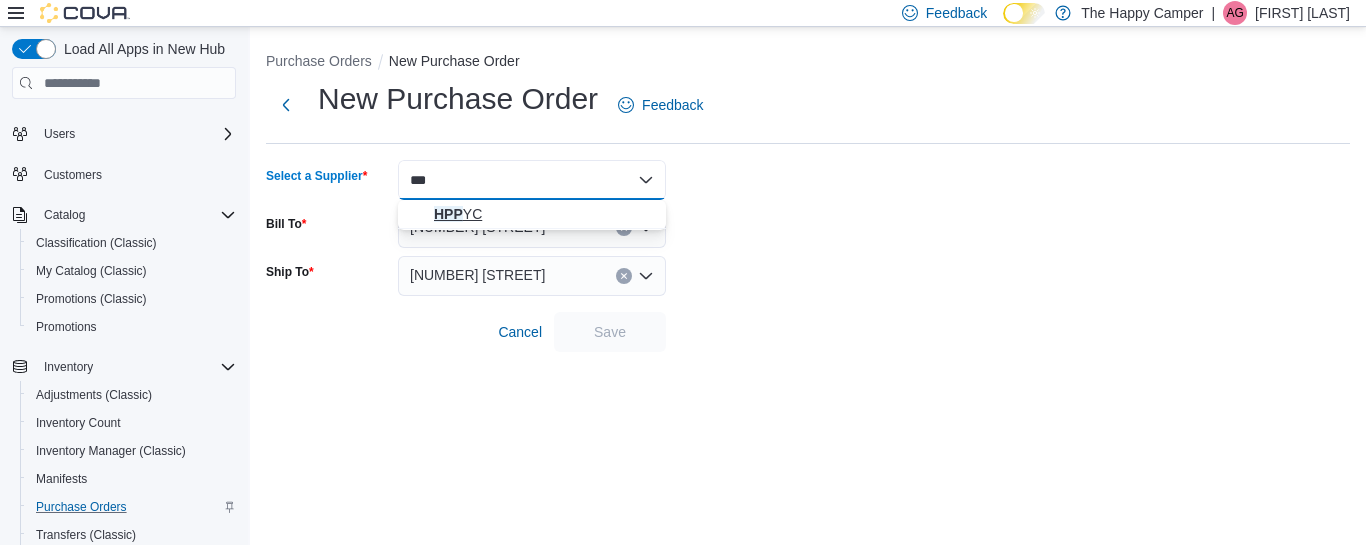 type 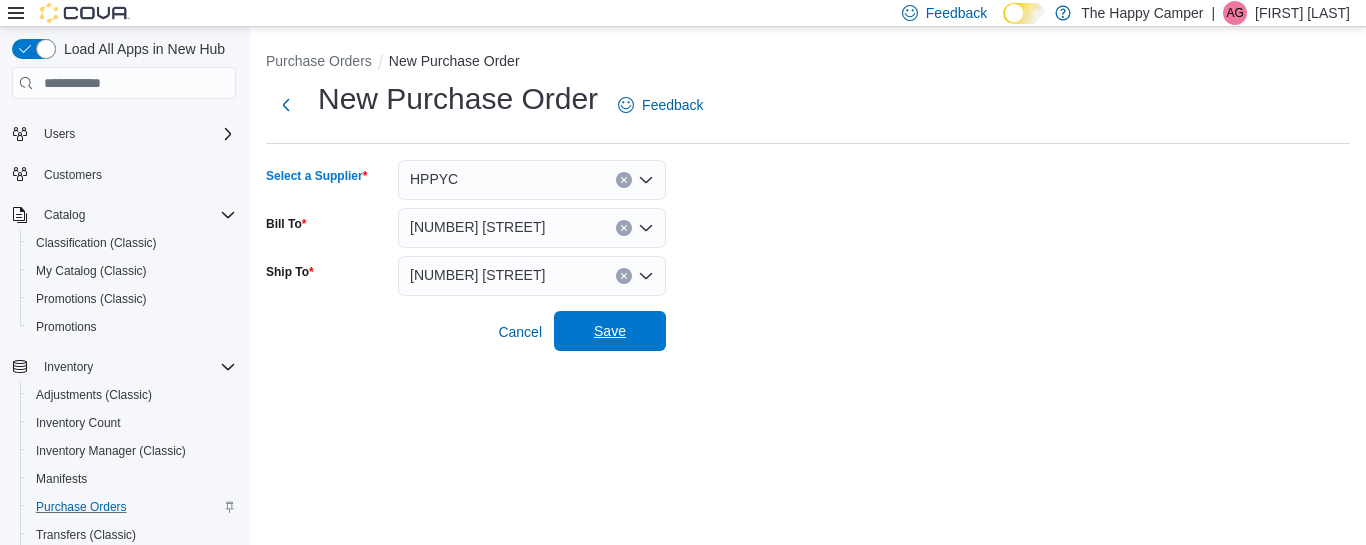 click on "Save" at bounding box center (610, 331) 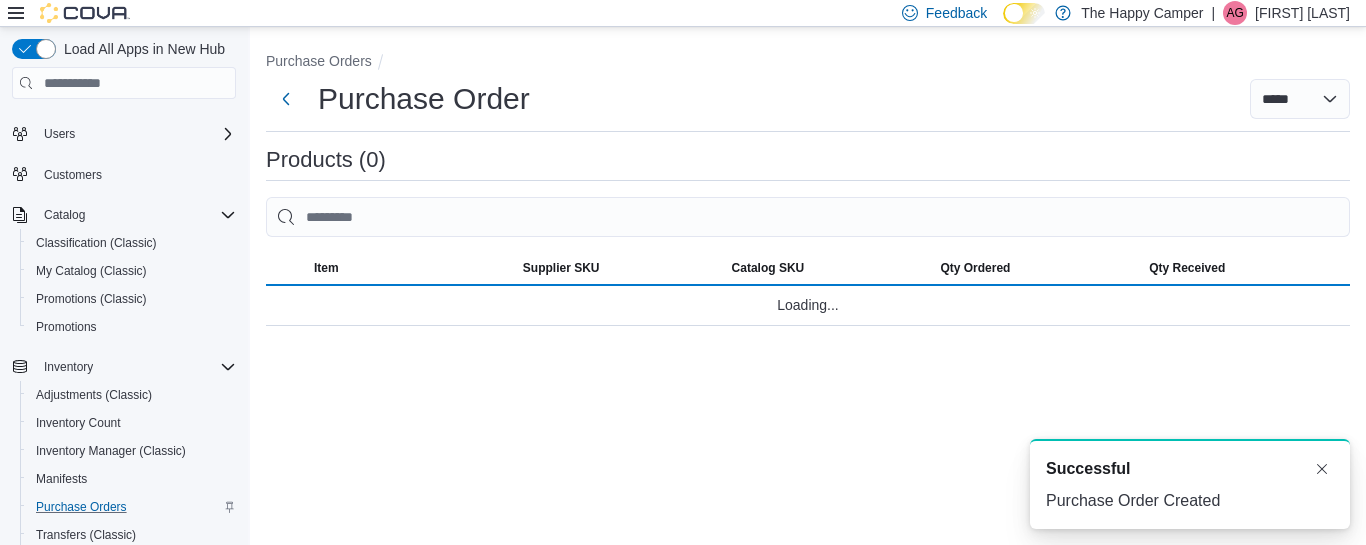 scroll, scrollTop: 0, scrollLeft: 0, axis: both 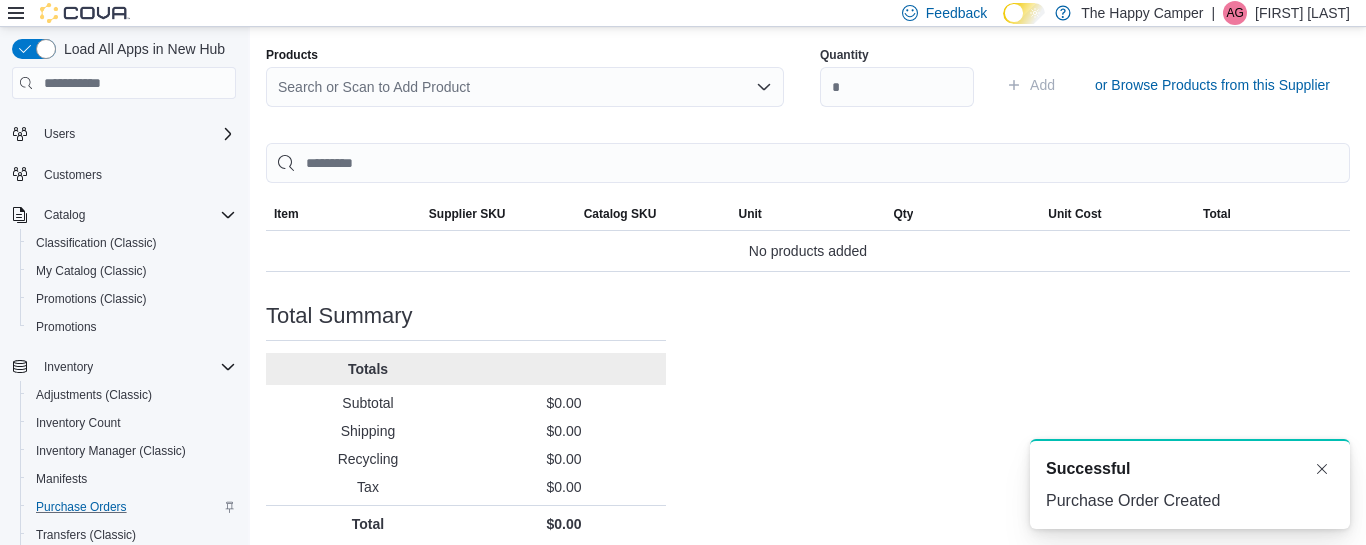 click on "Search or Scan to Add Product" at bounding box center [525, 87] 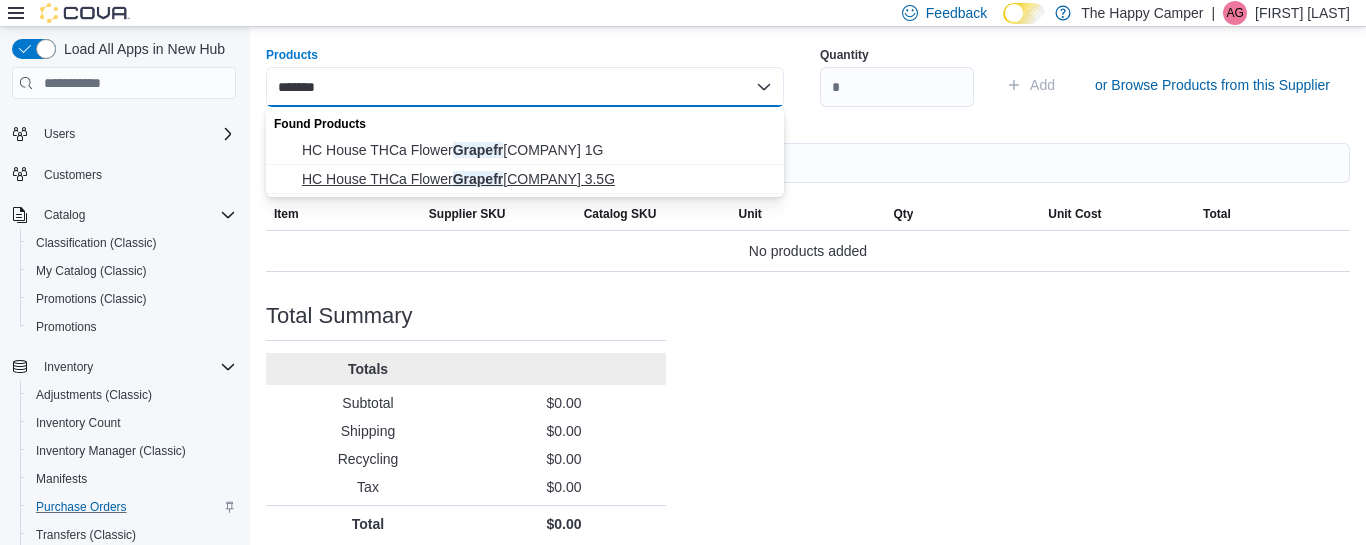type on "*******" 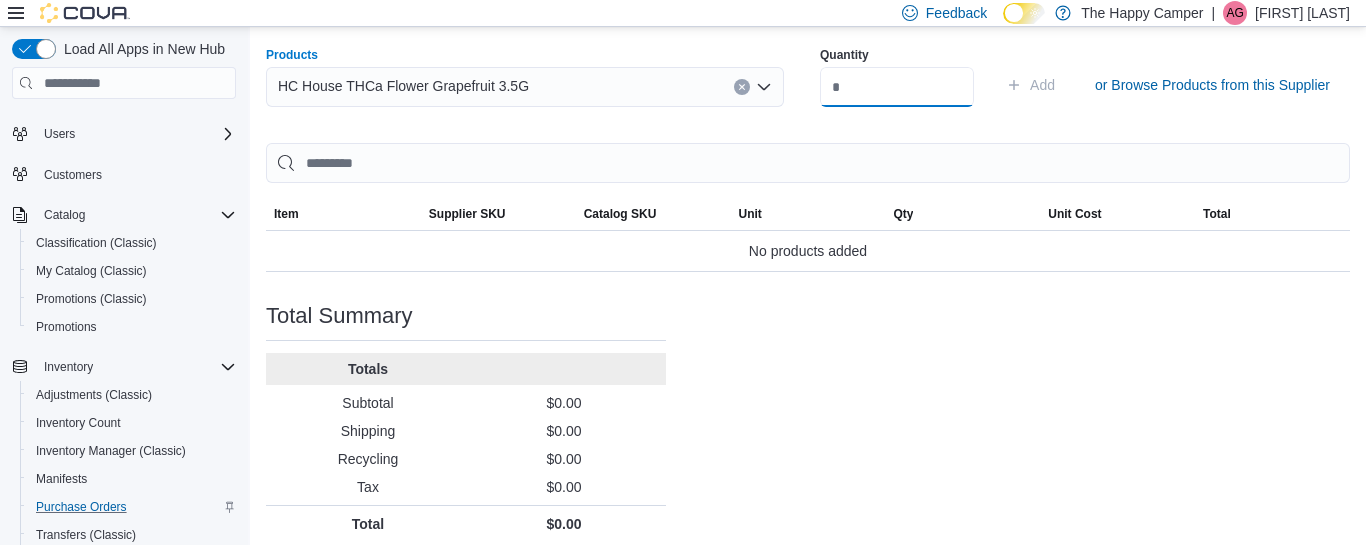 click at bounding box center (897, 87) 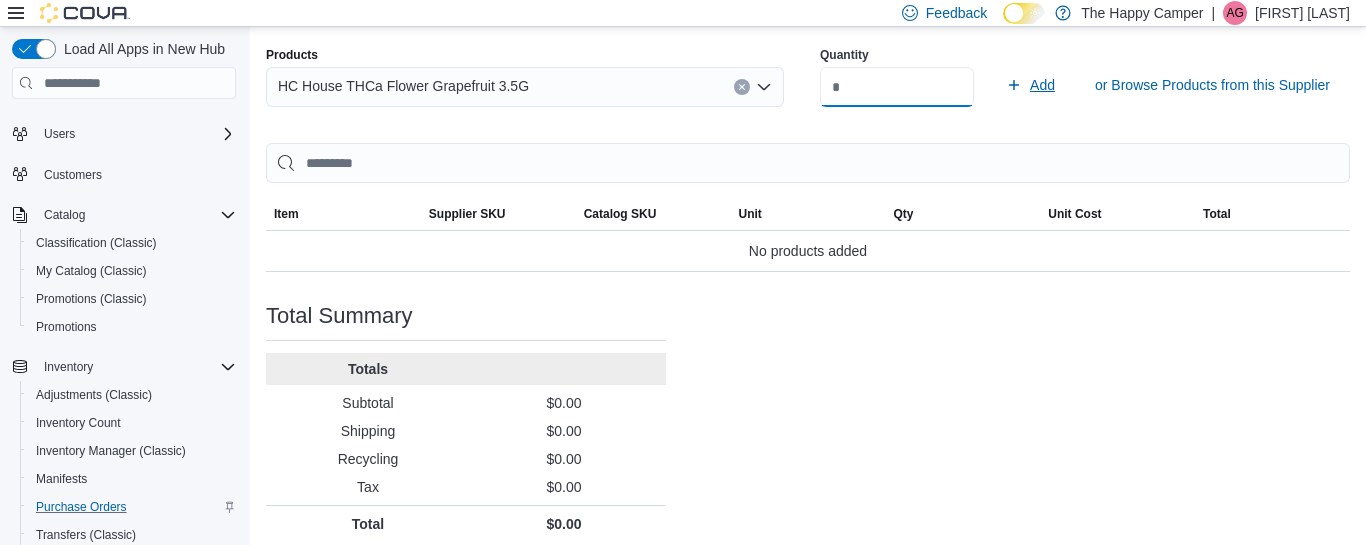 type on "**" 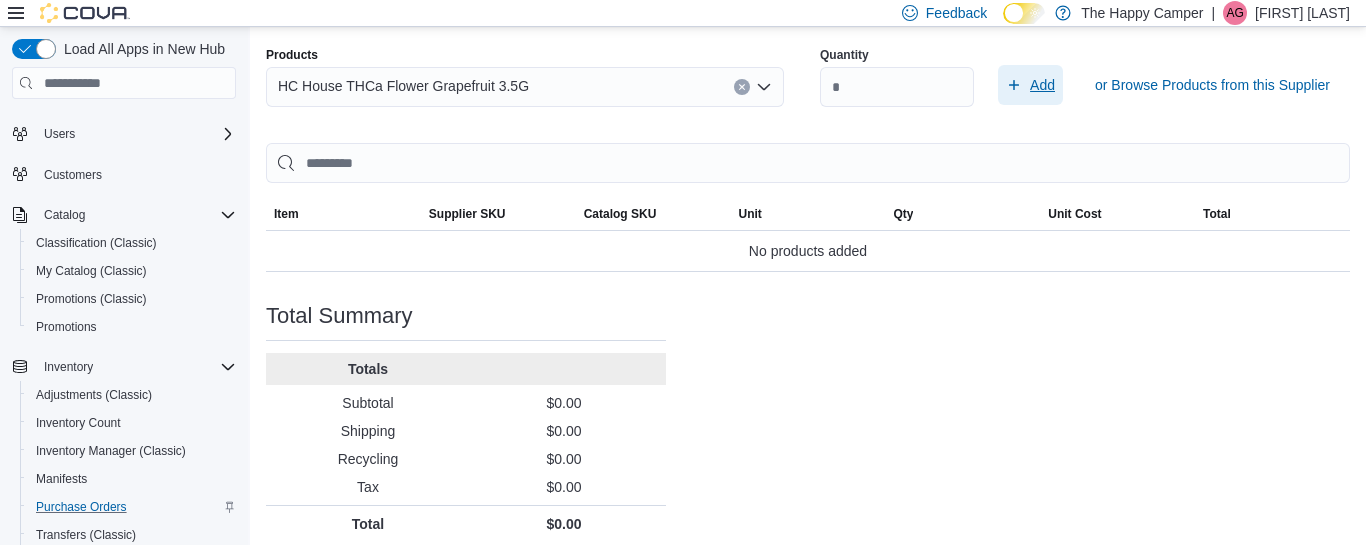 click on "Add" at bounding box center [1042, 85] 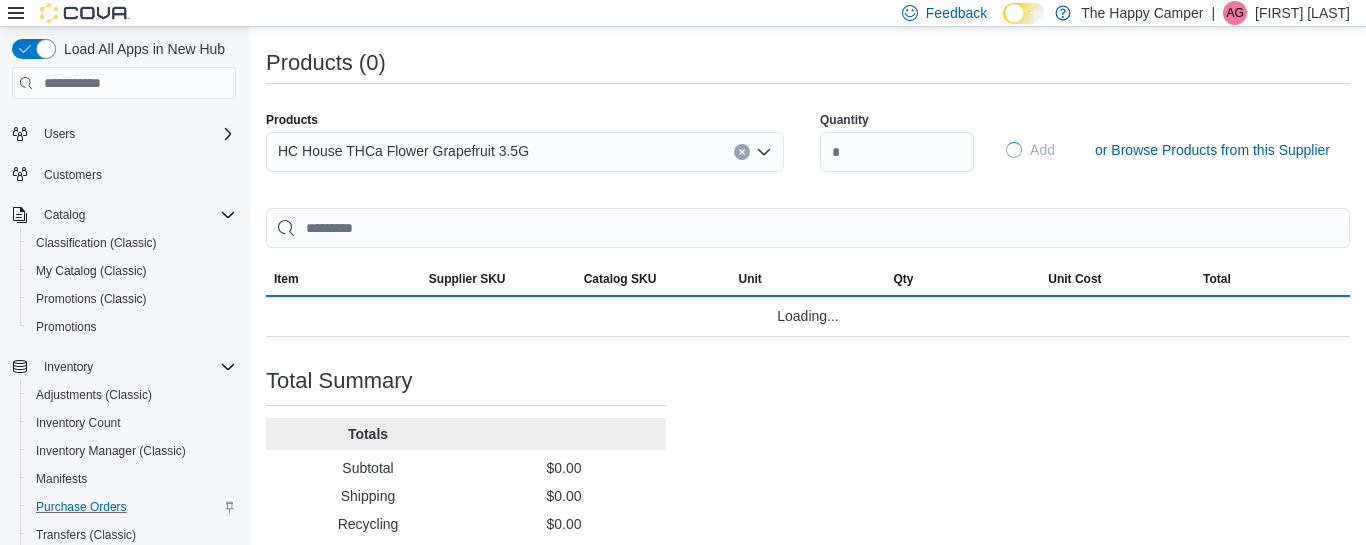 type 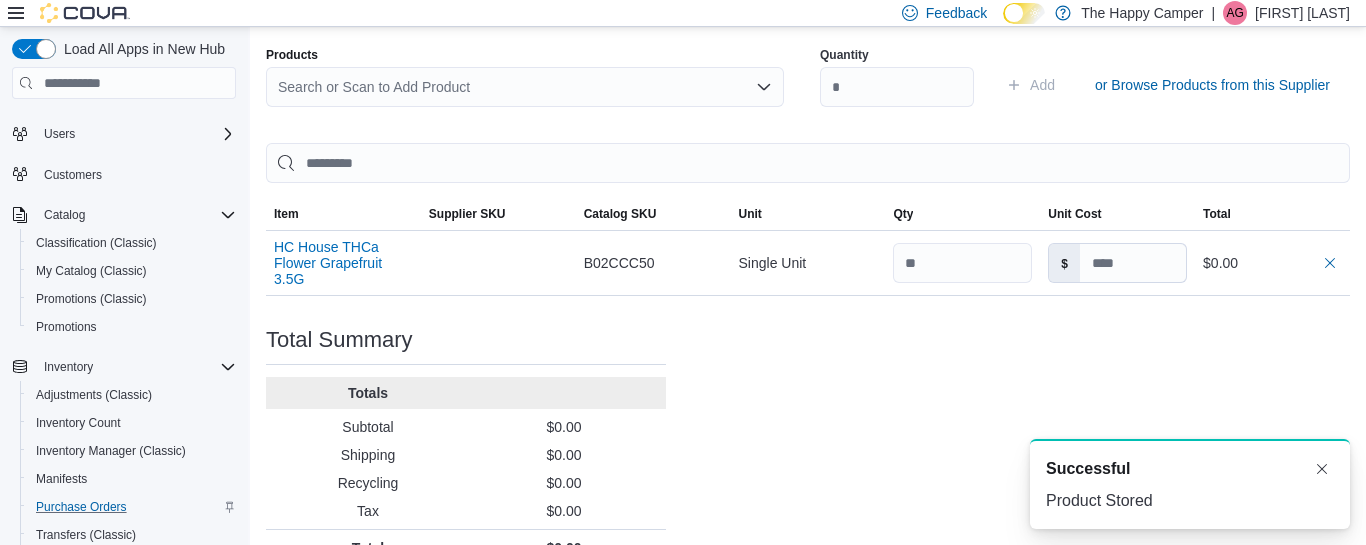 scroll, scrollTop: 0, scrollLeft: 0, axis: both 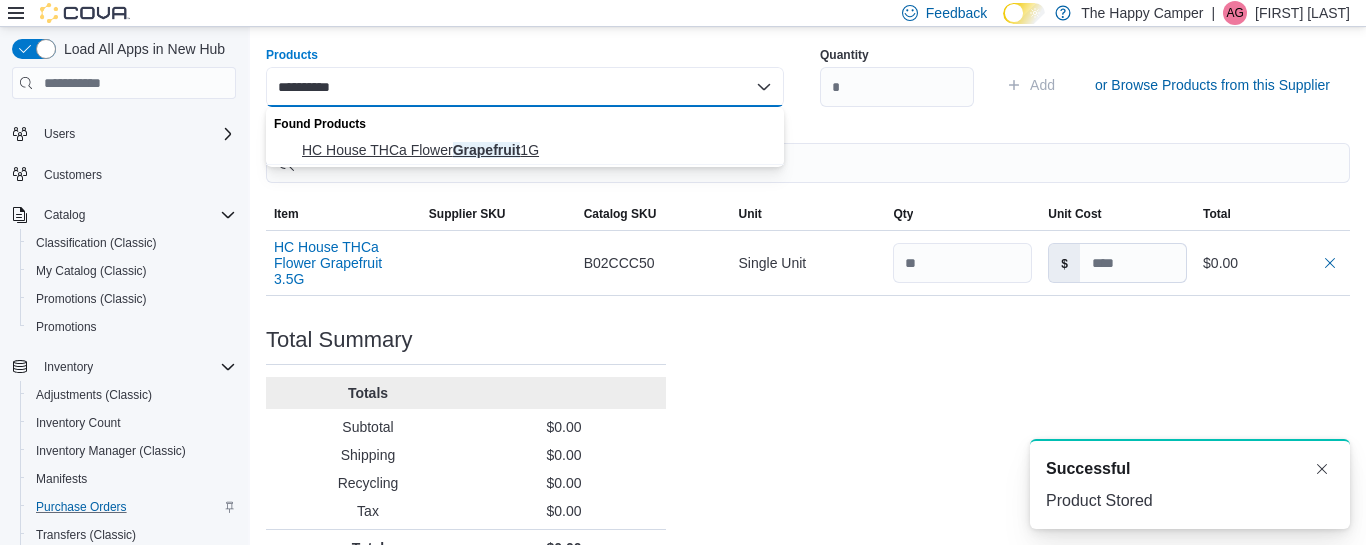 type on "**********" 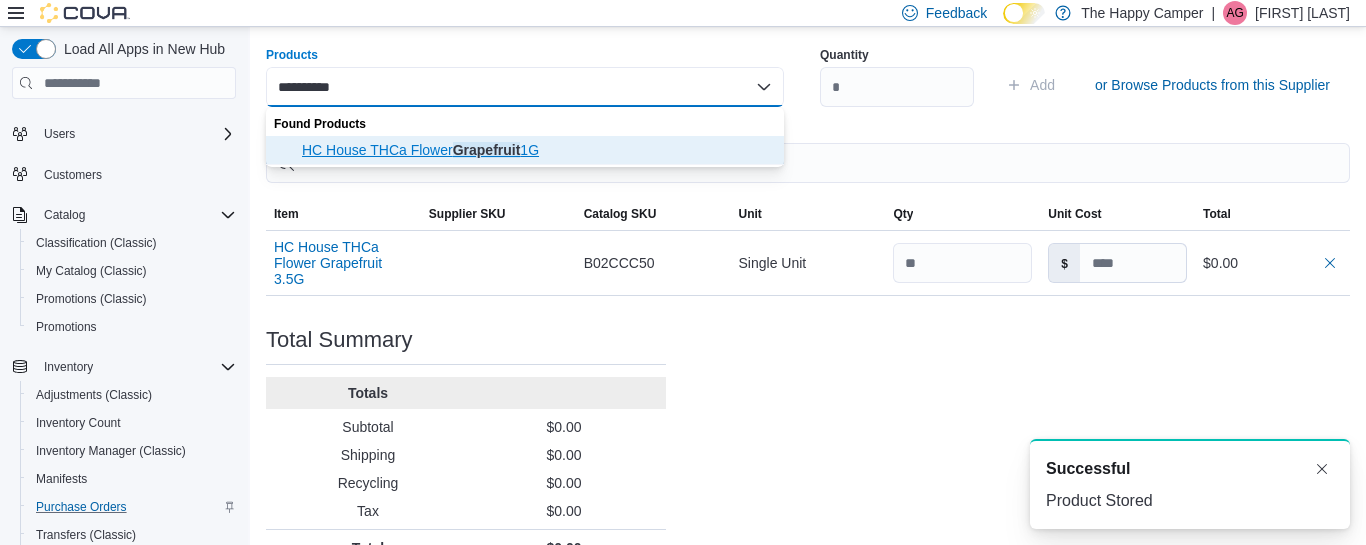 click on "HC House THCa Flower  Grapefruit  1G" at bounding box center [537, 150] 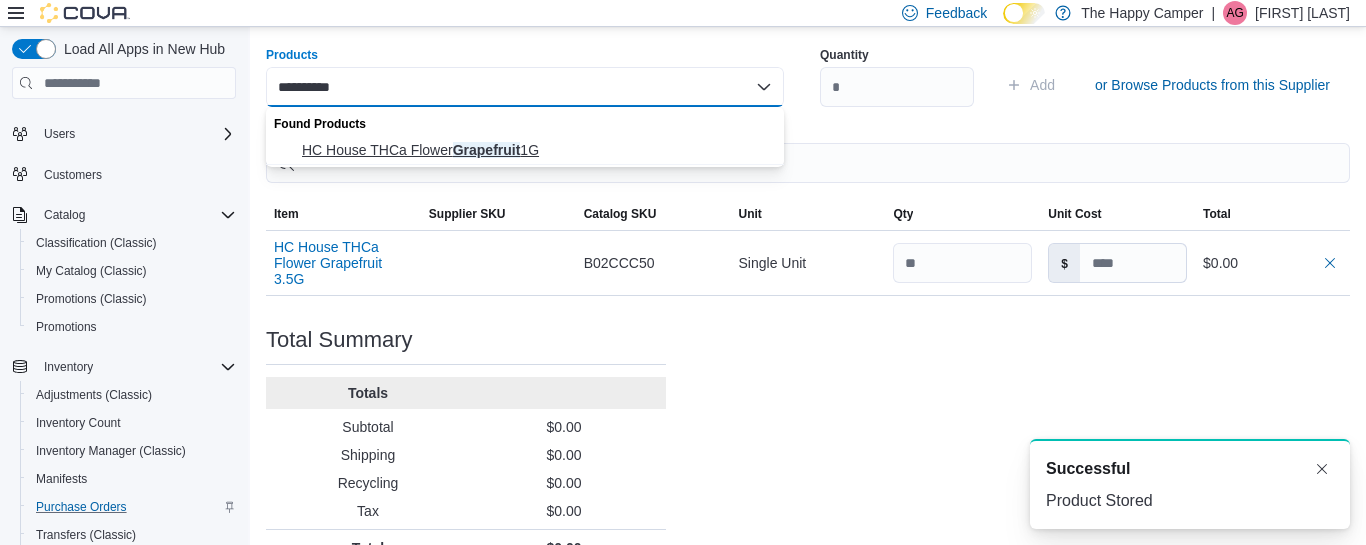 type 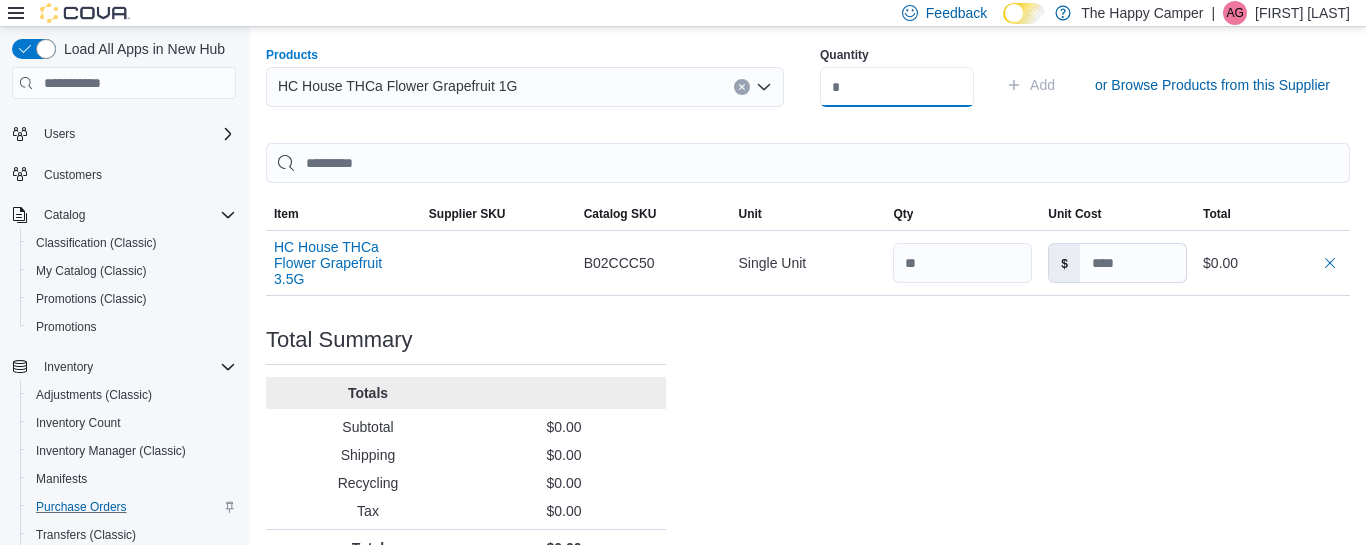 click at bounding box center [897, 87] 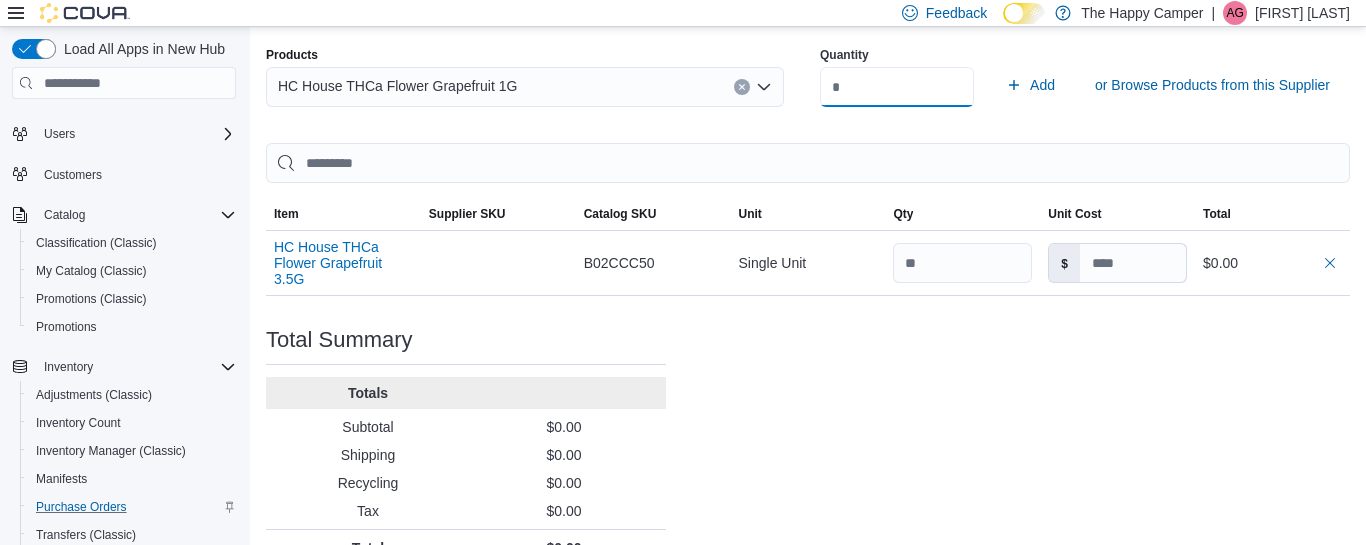 type on "**" 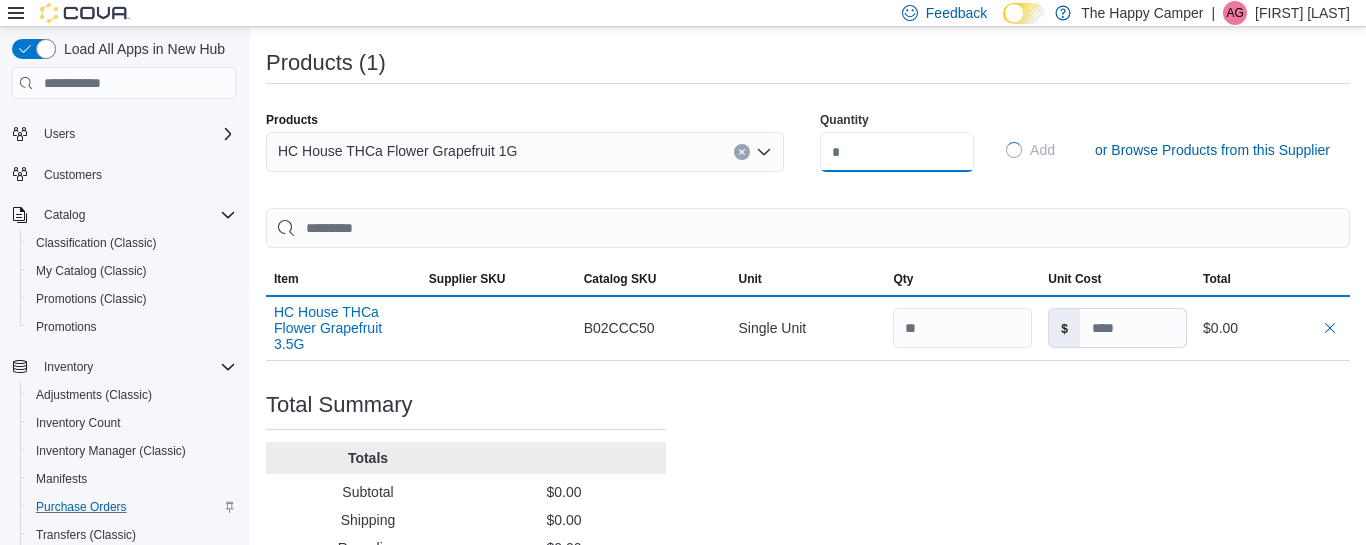 type 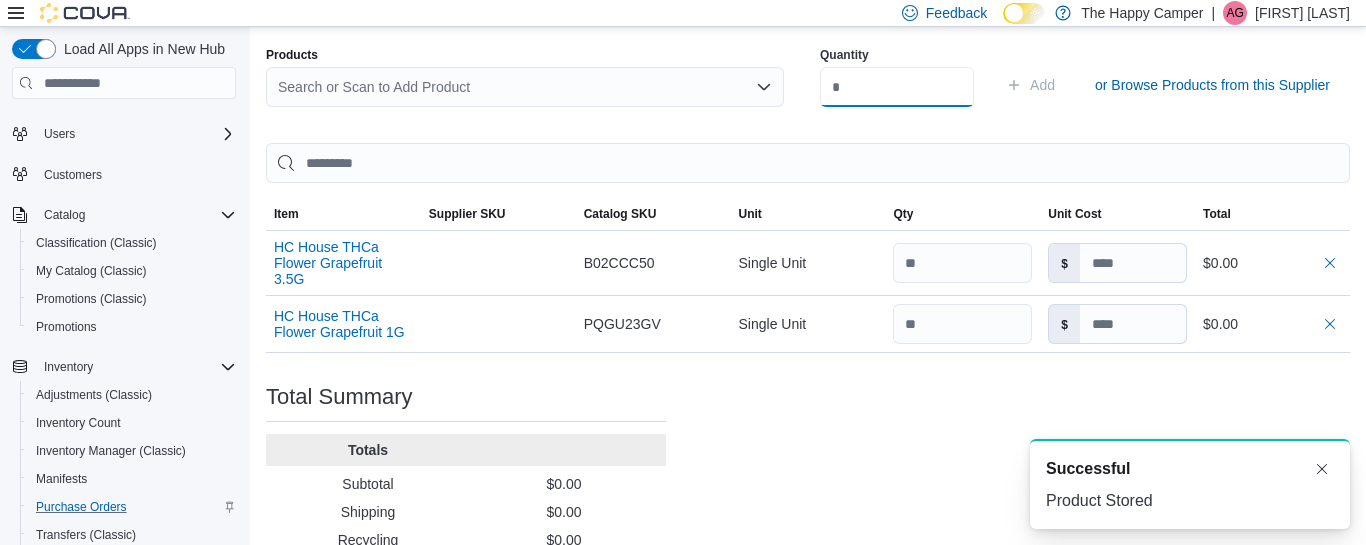 scroll, scrollTop: 0, scrollLeft: 0, axis: both 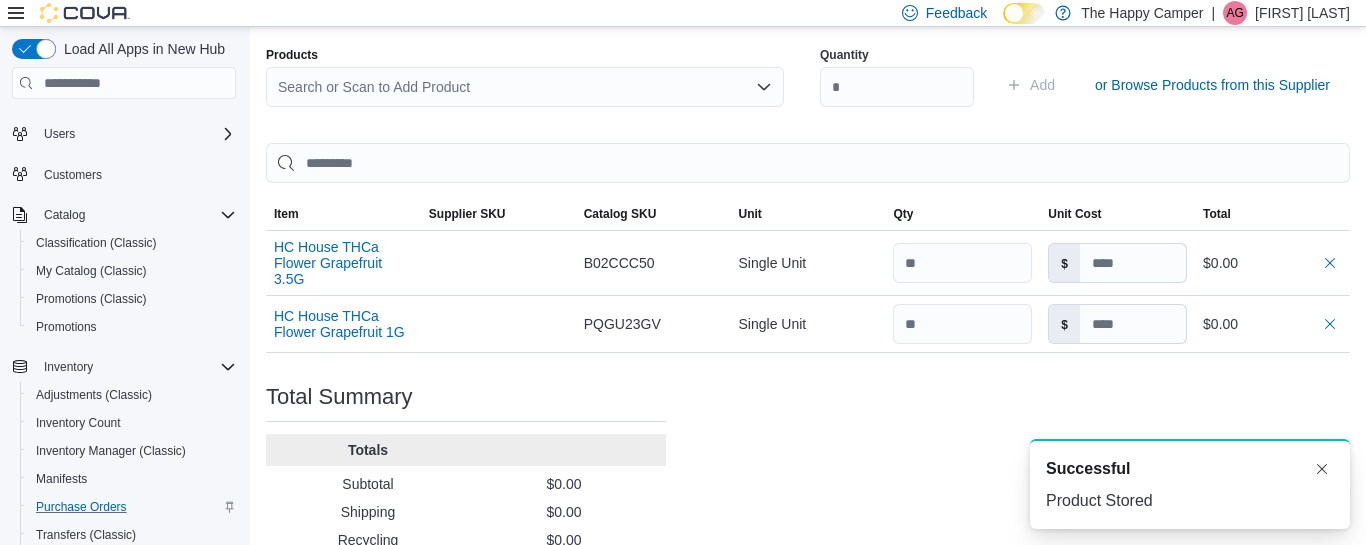 click on "Search or Scan to Add Product" at bounding box center (525, 87) 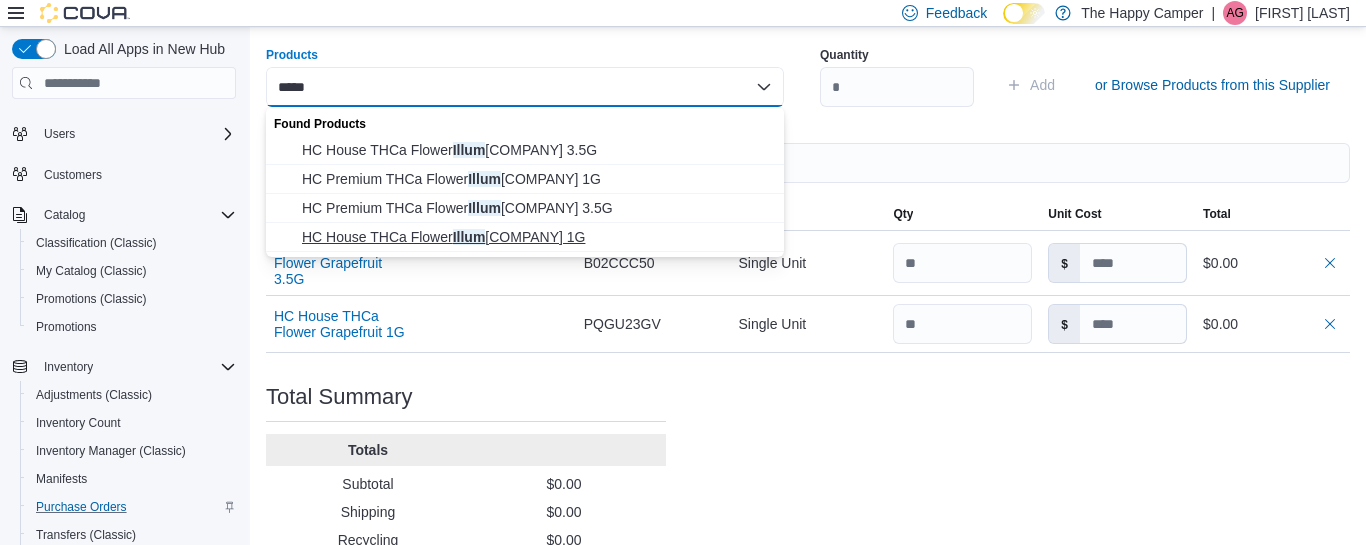 type on "*****" 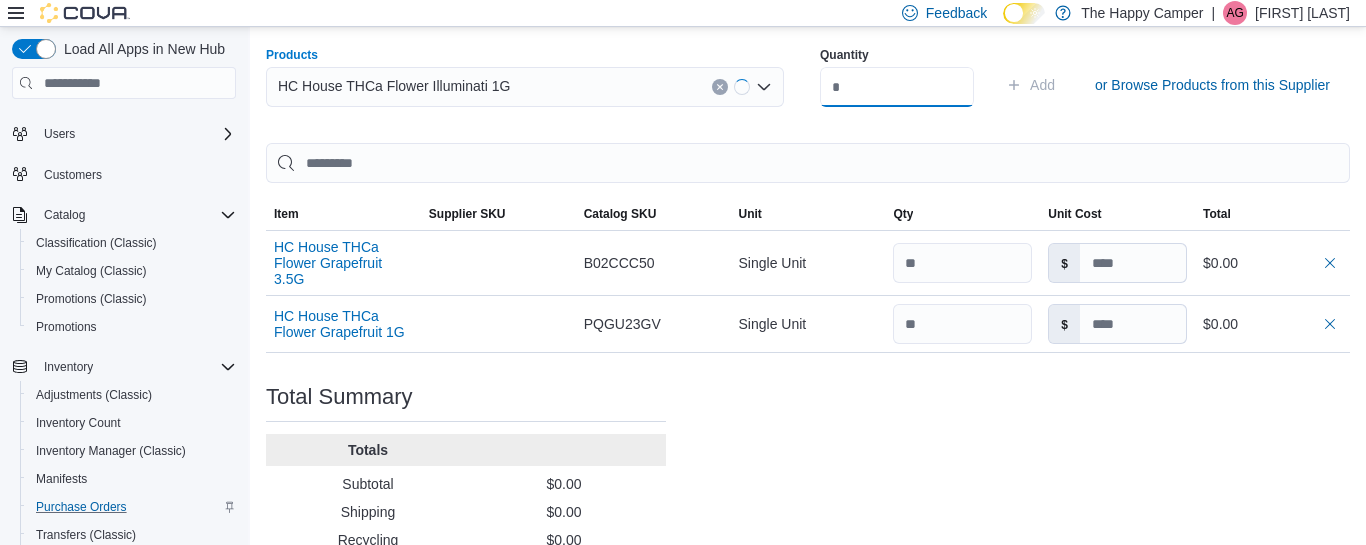 click at bounding box center (897, 87) 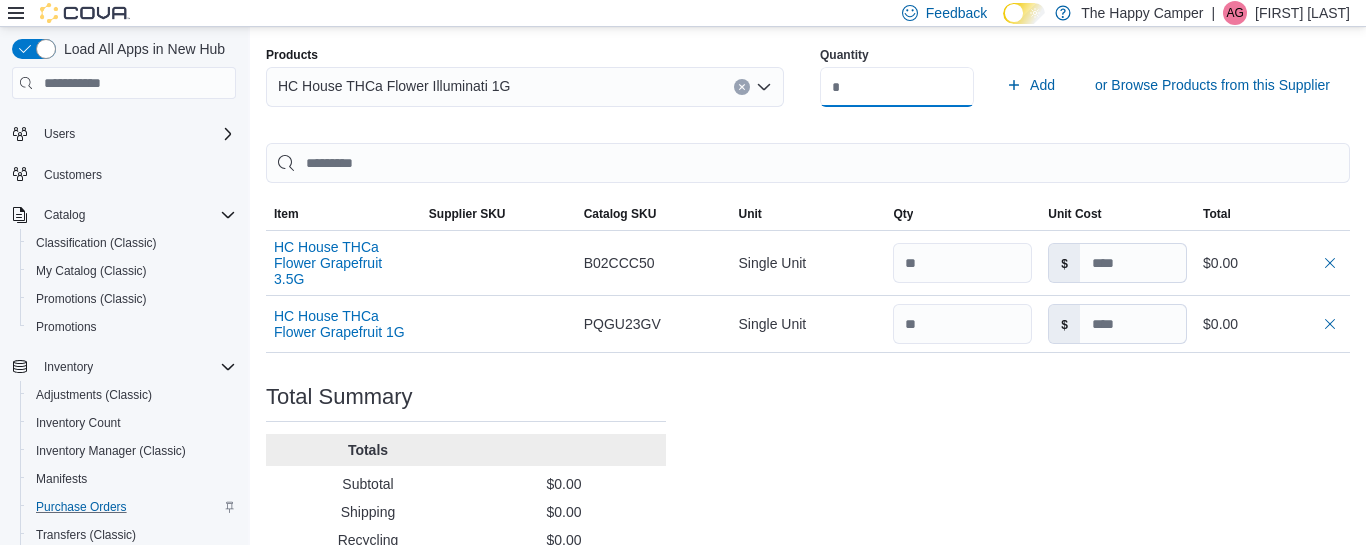 type on "**" 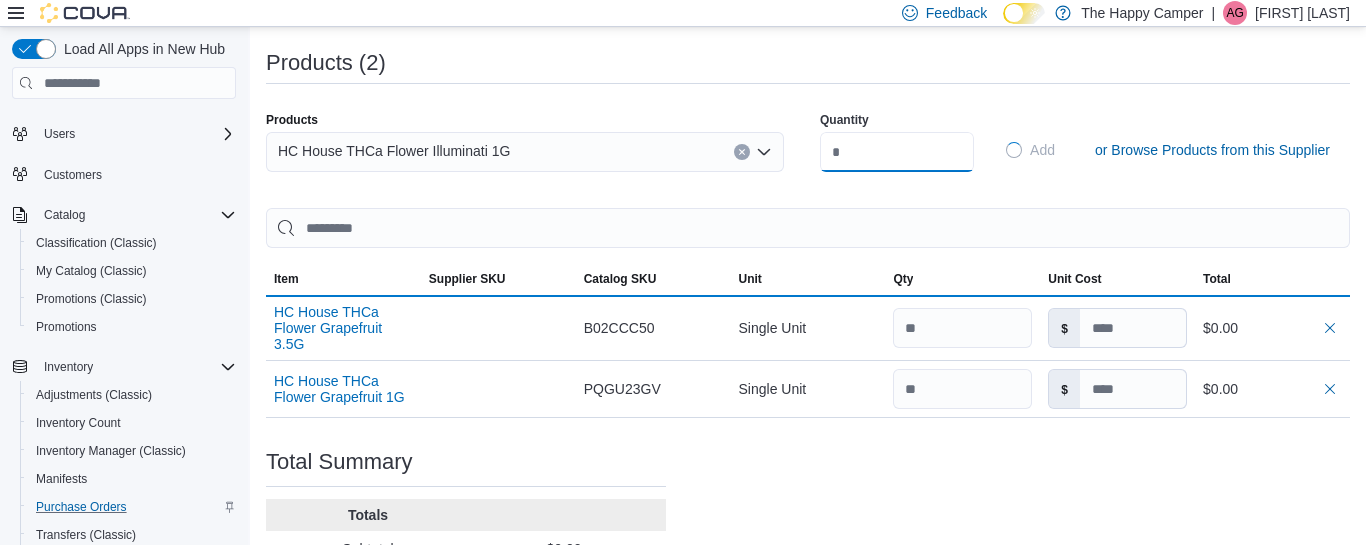 type 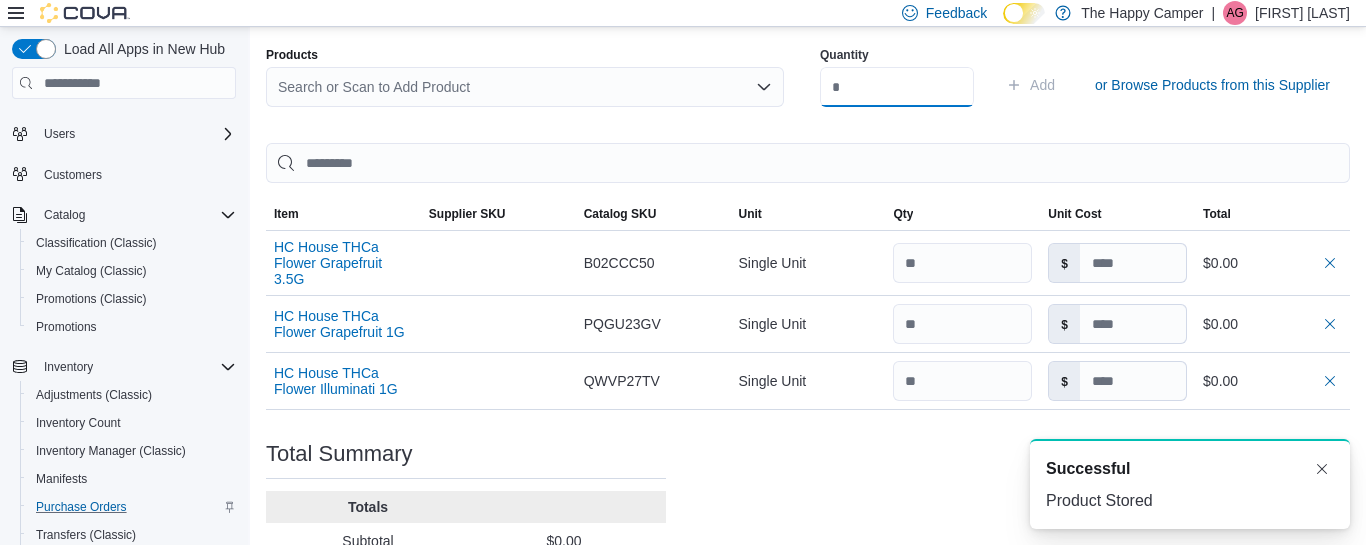 scroll, scrollTop: 0, scrollLeft: 0, axis: both 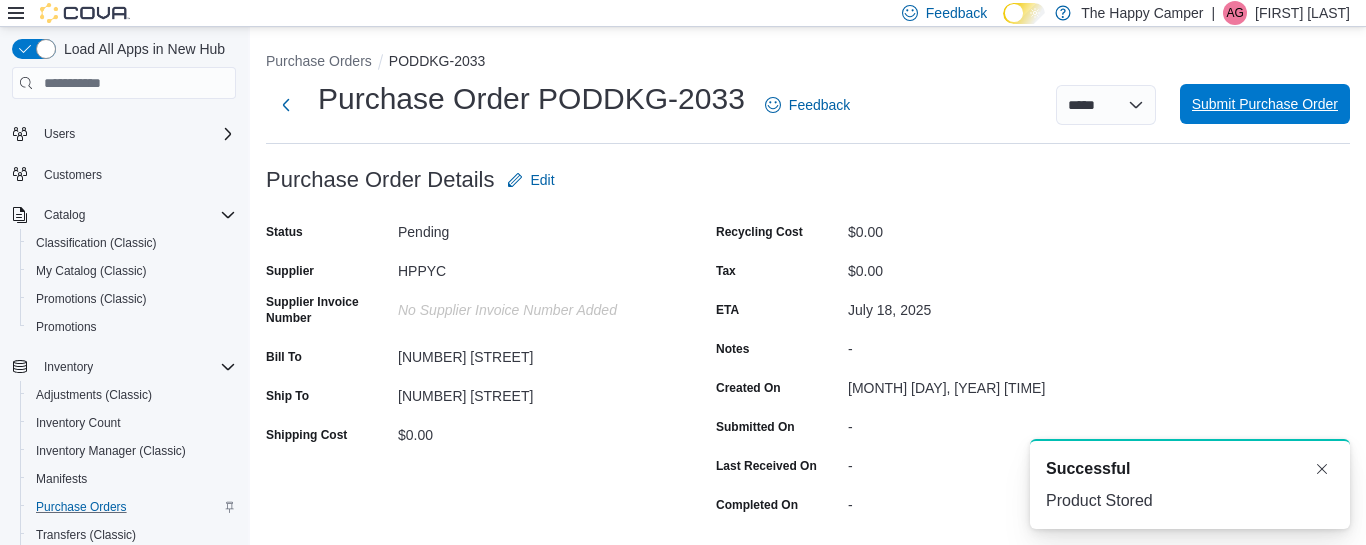 click on "Submit Purchase Order" at bounding box center [1265, 104] 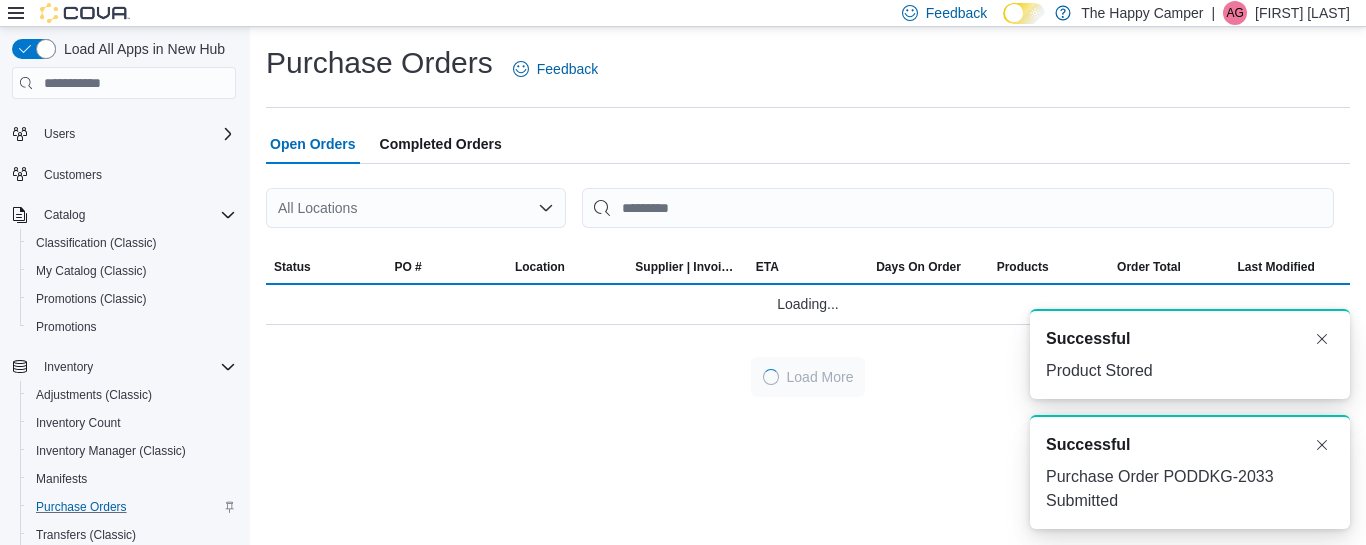 scroll, scrollTop: 0, scrollLeft: 0, axis: both 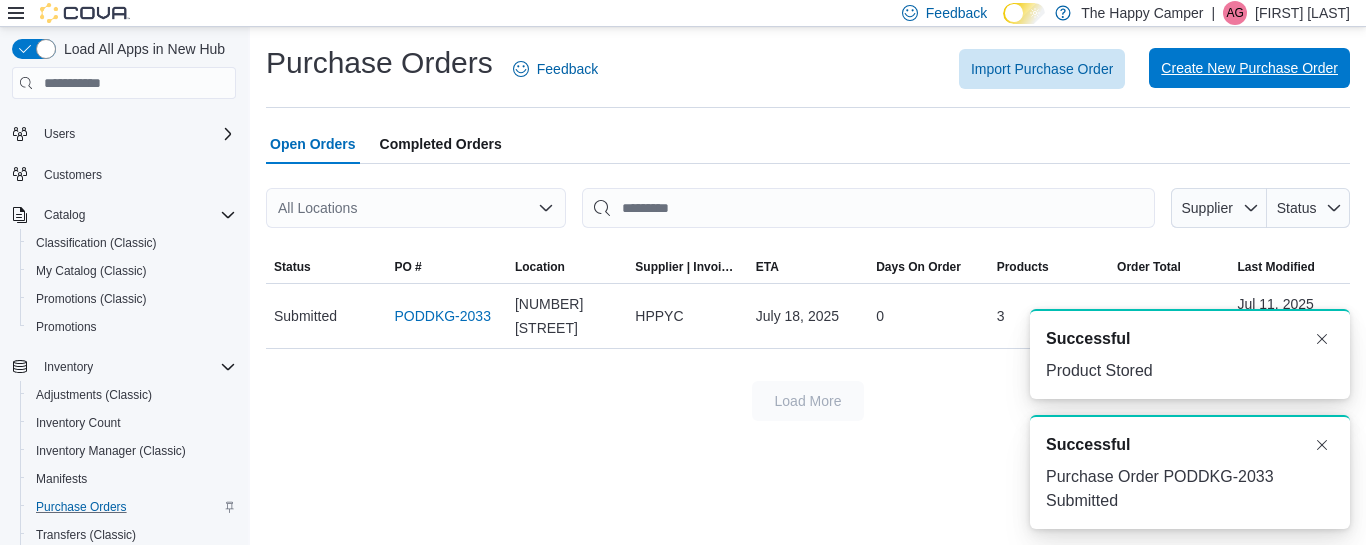 click on "Create New Purchase Order" at bounding box center (1249, 68) 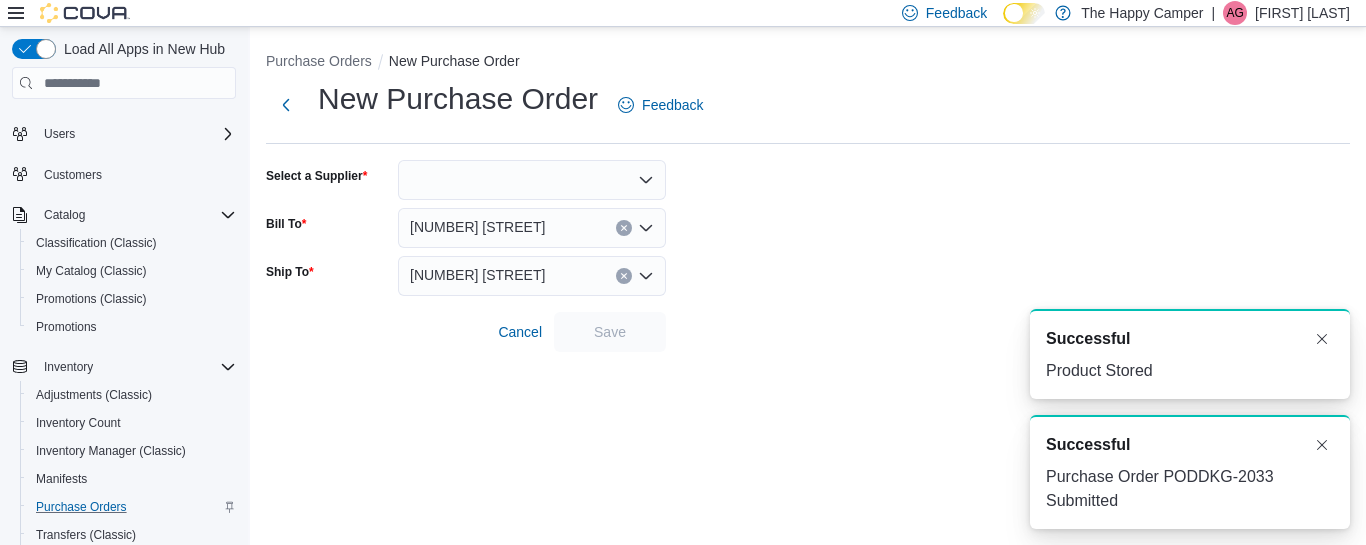 click at bounding box center [532, 180] 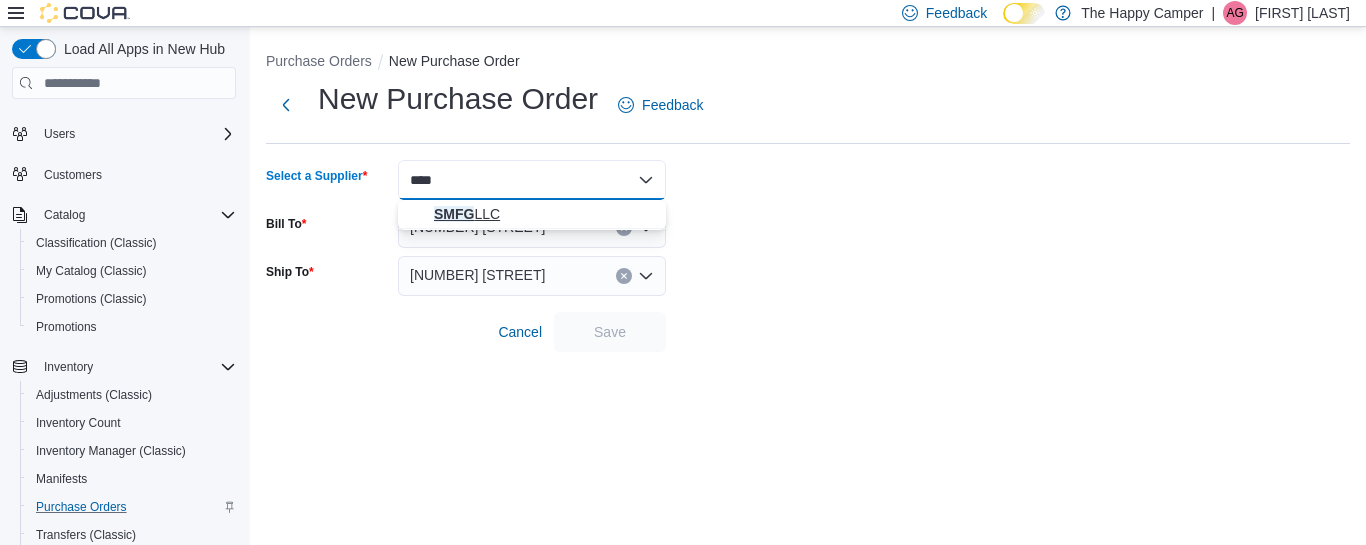 type on "****" 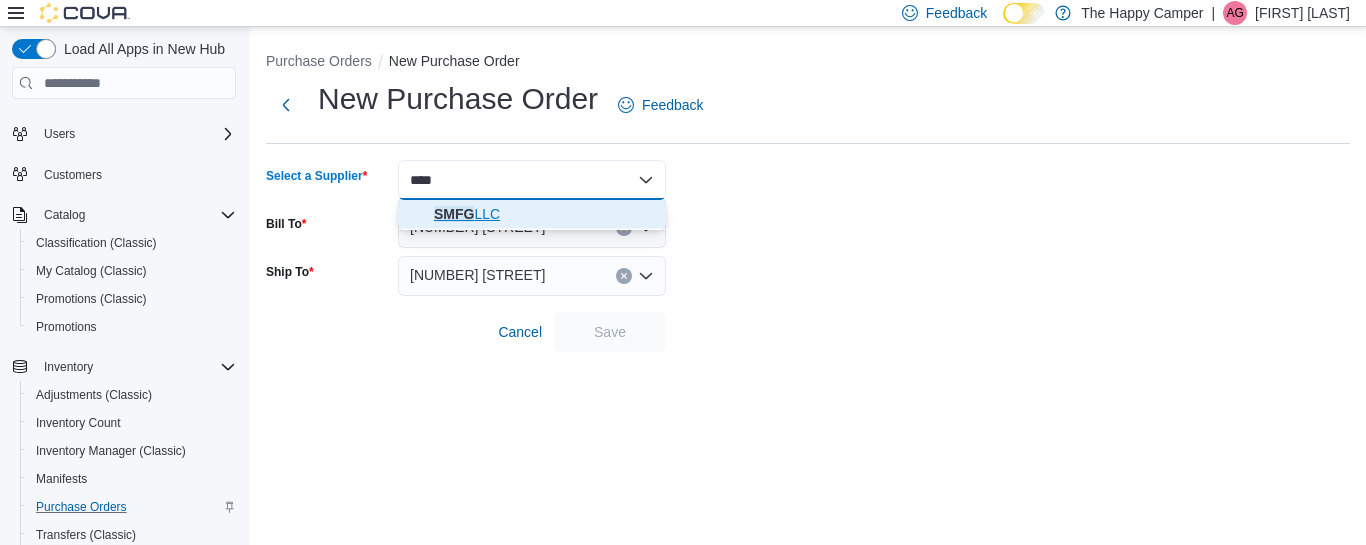 click on "SMFG  LLC" at bounding box center [544, 214] 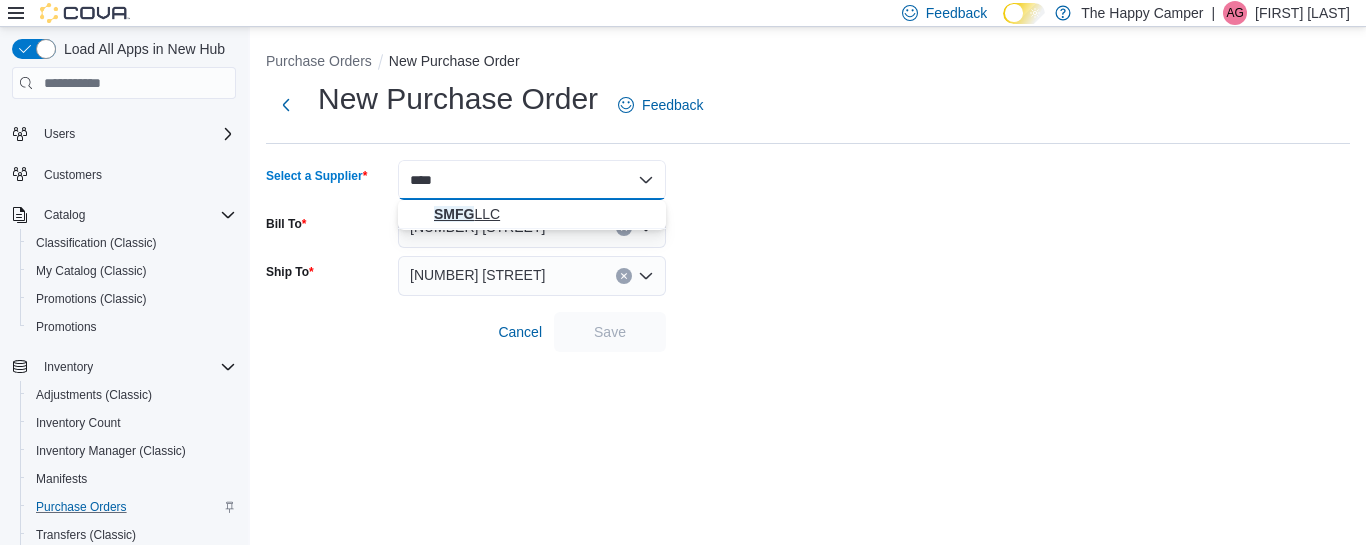 type 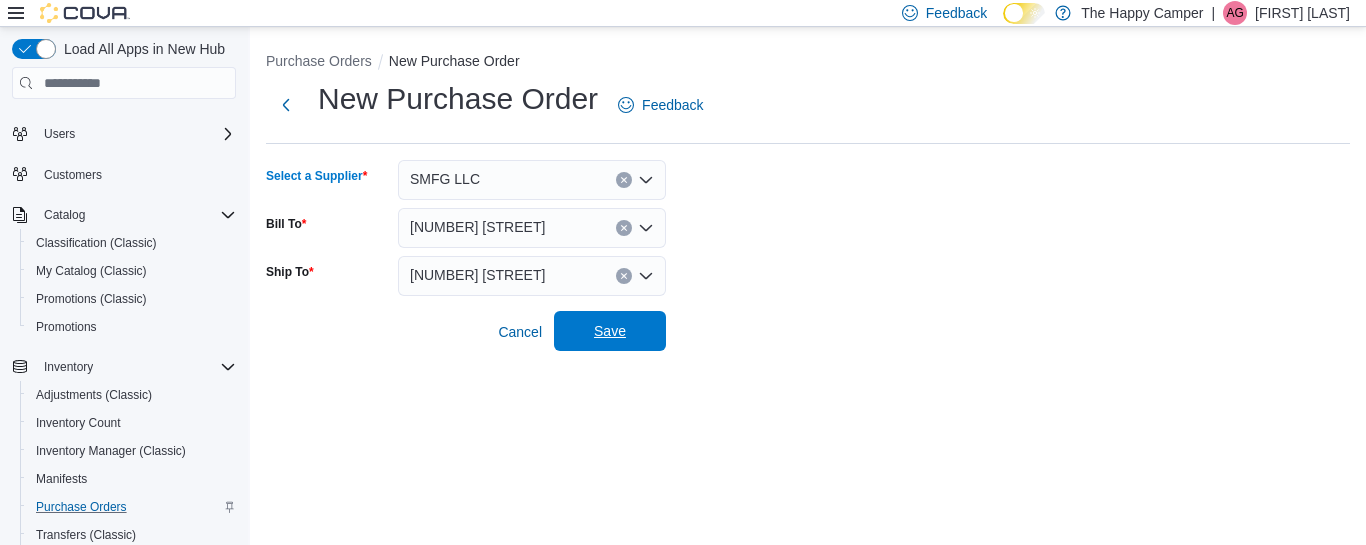 click on "Save" at bounding box center (610, 331) 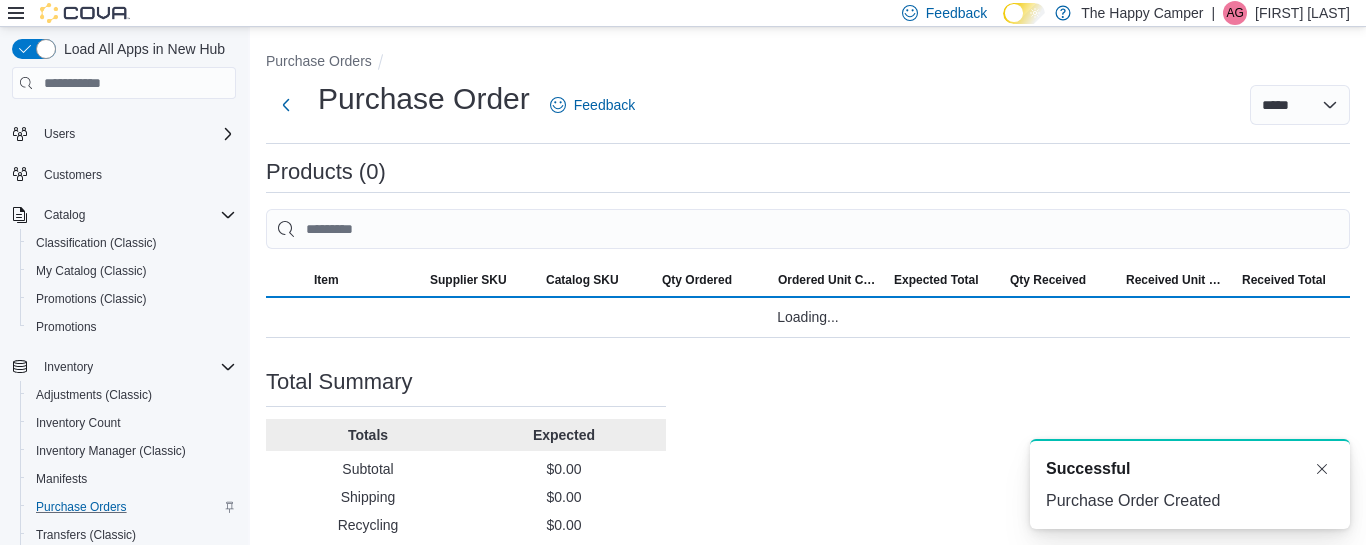 scroll, scrollTop: 0, scrollLeft: 0, axis: both 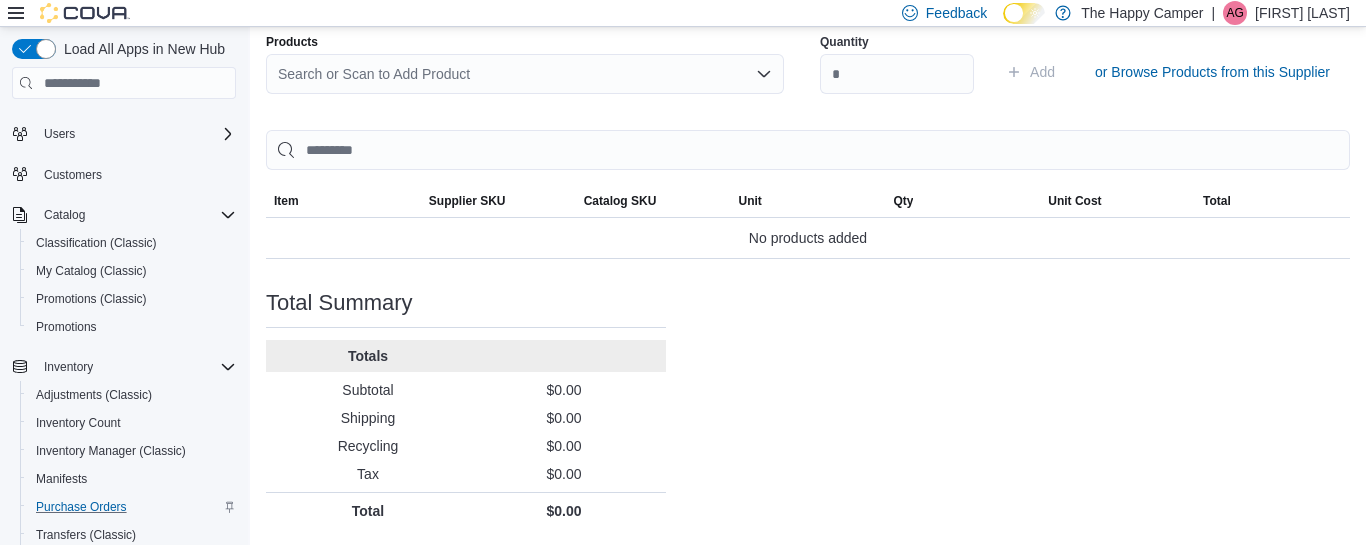 click on "Search or Scan to Add Product" at bounding box center (525, 74) 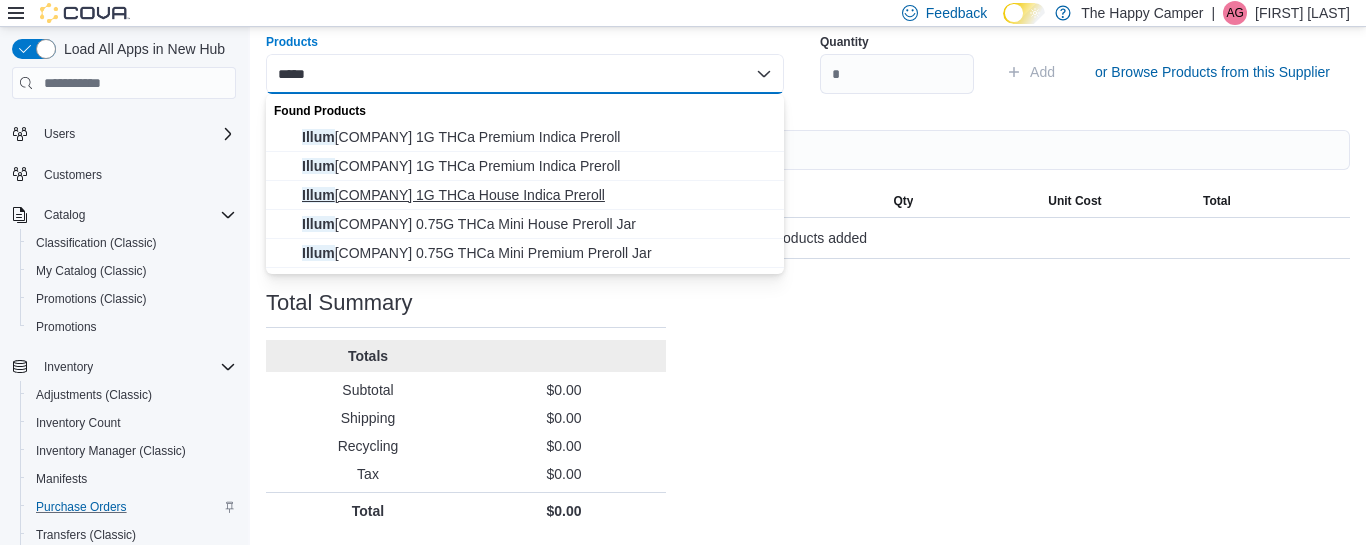 type on "*****" 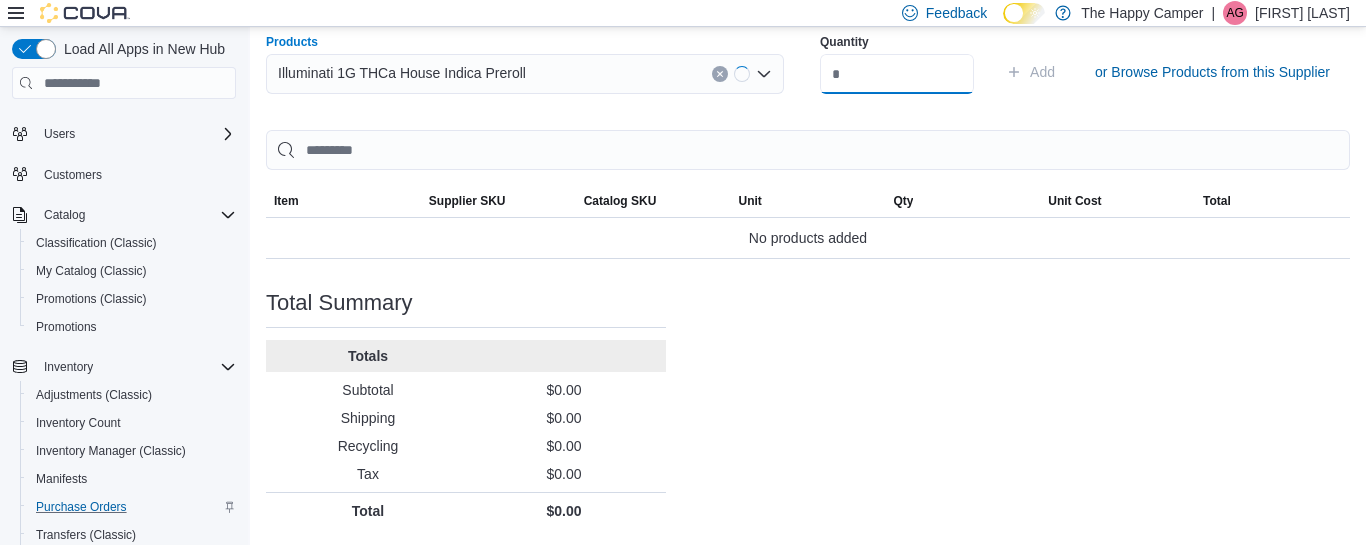 click at bounding box center (897, 74) 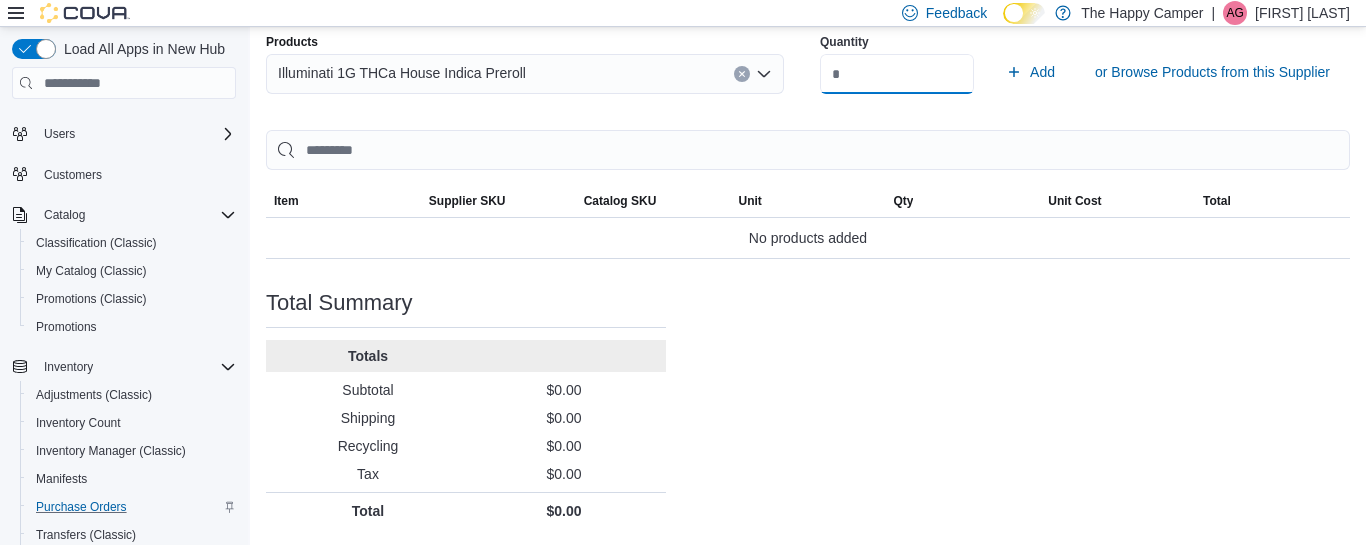 type on "***" 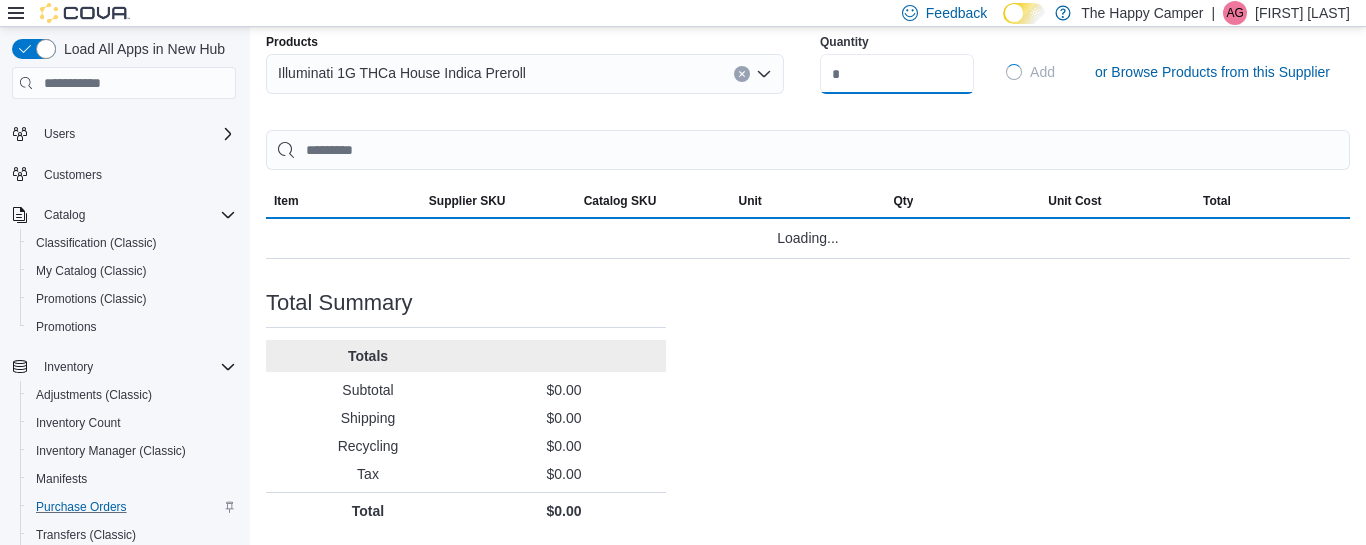 type 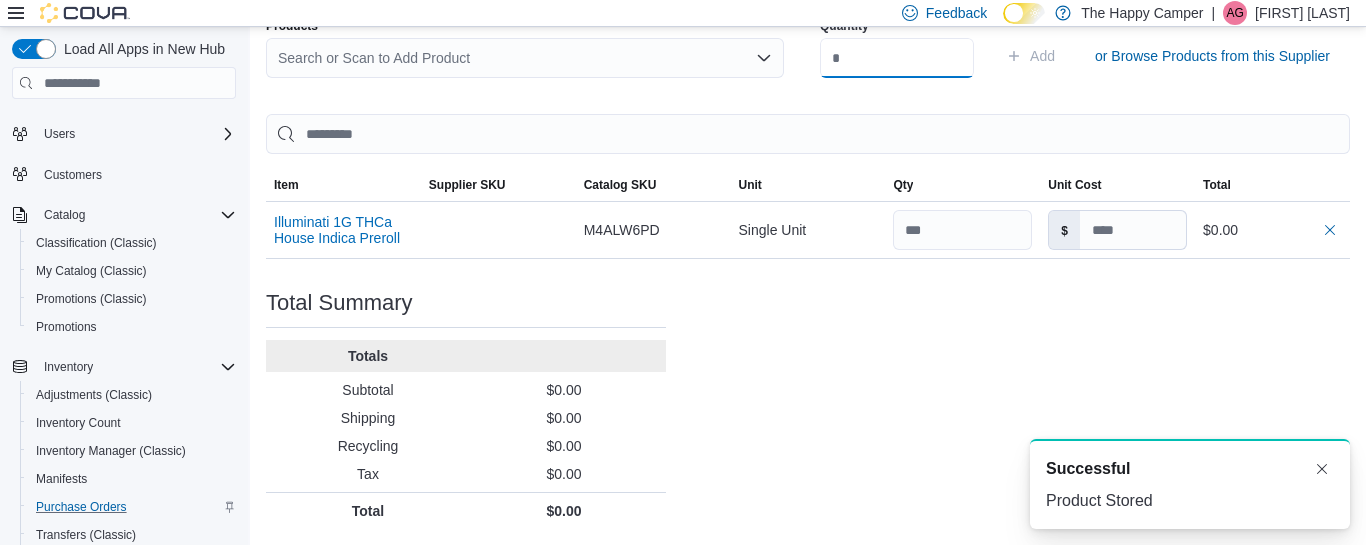 scroll, scrollTop: 579, scrollLeft: 0, axis: vertical 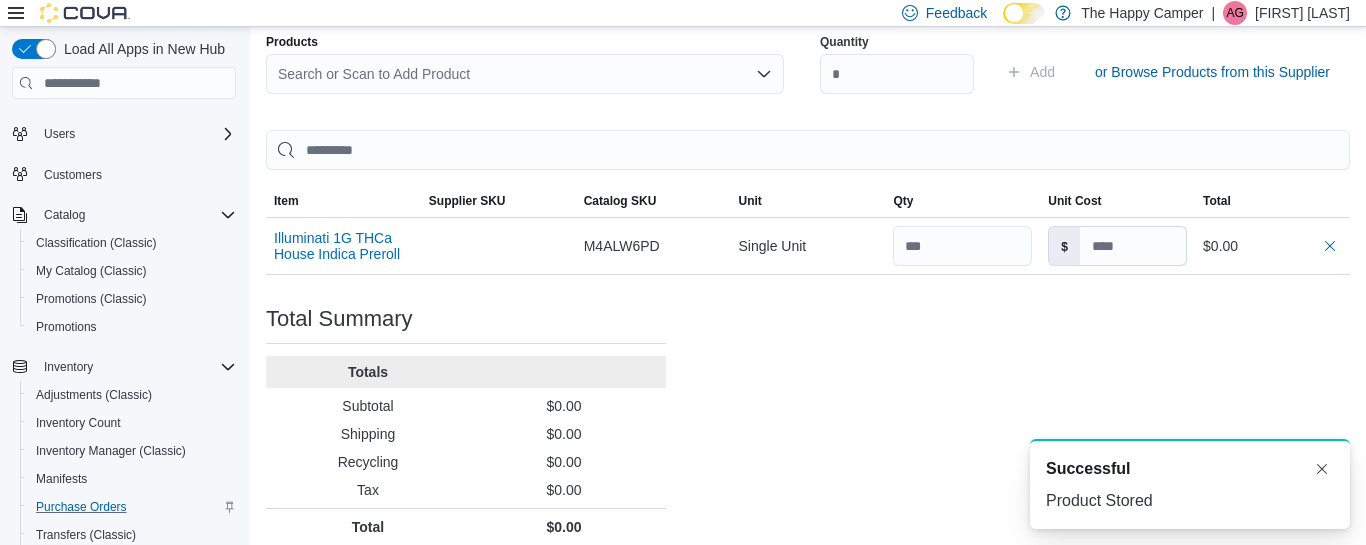 click on "Search or Scan to Add Product" at bounding box center (525, 74) 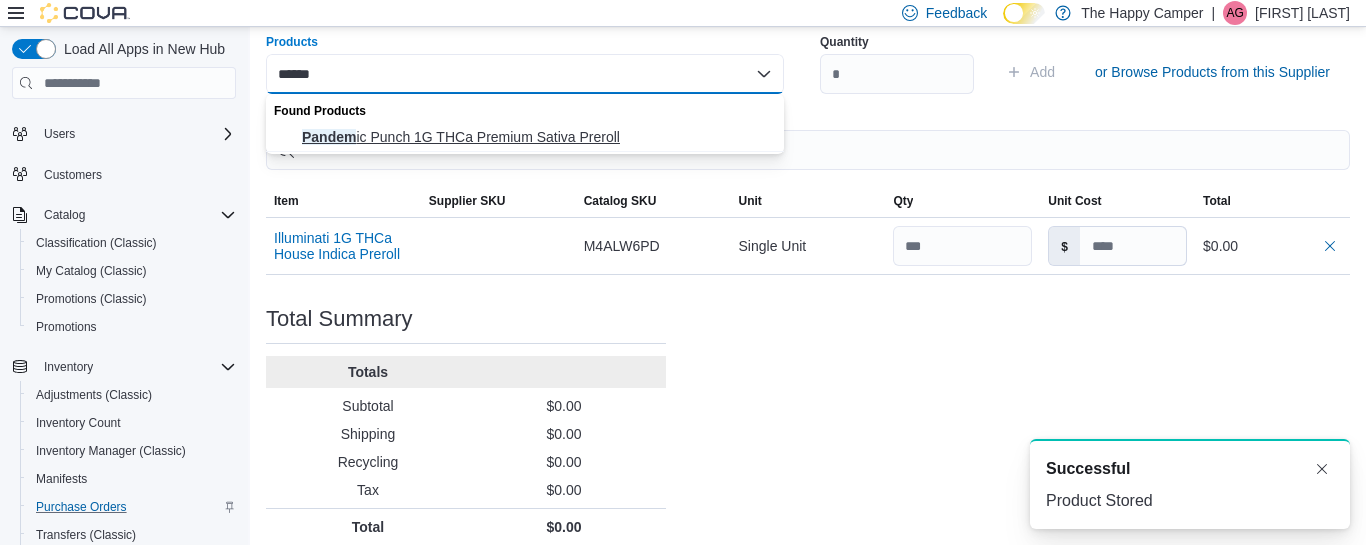 type on "******" 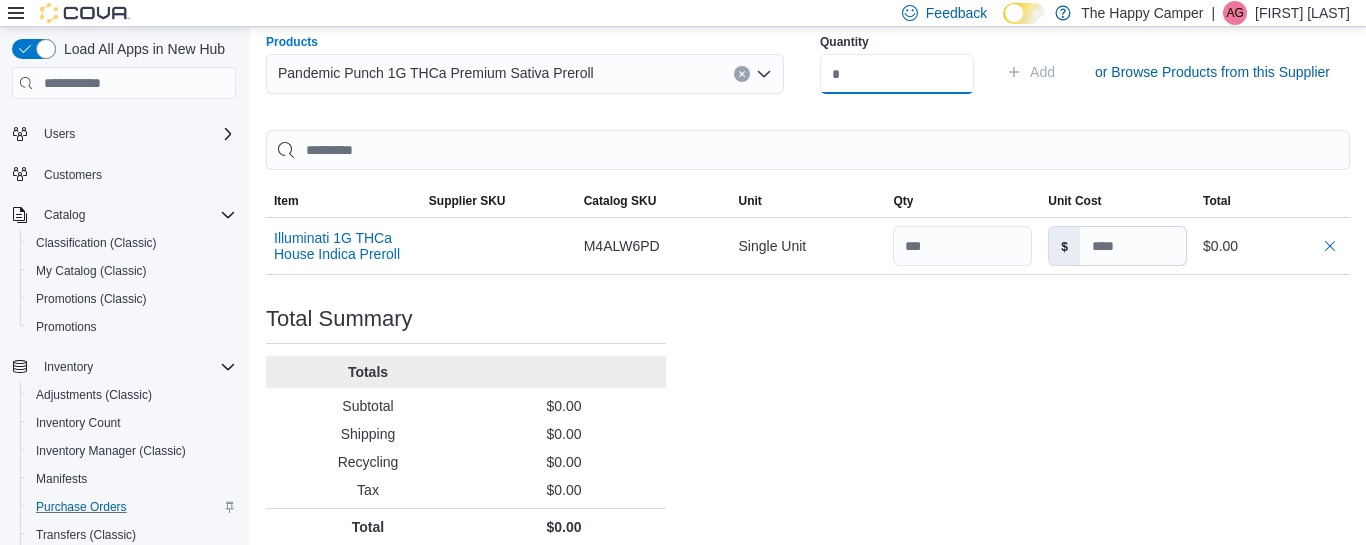 click at bounding box center [897, 74] 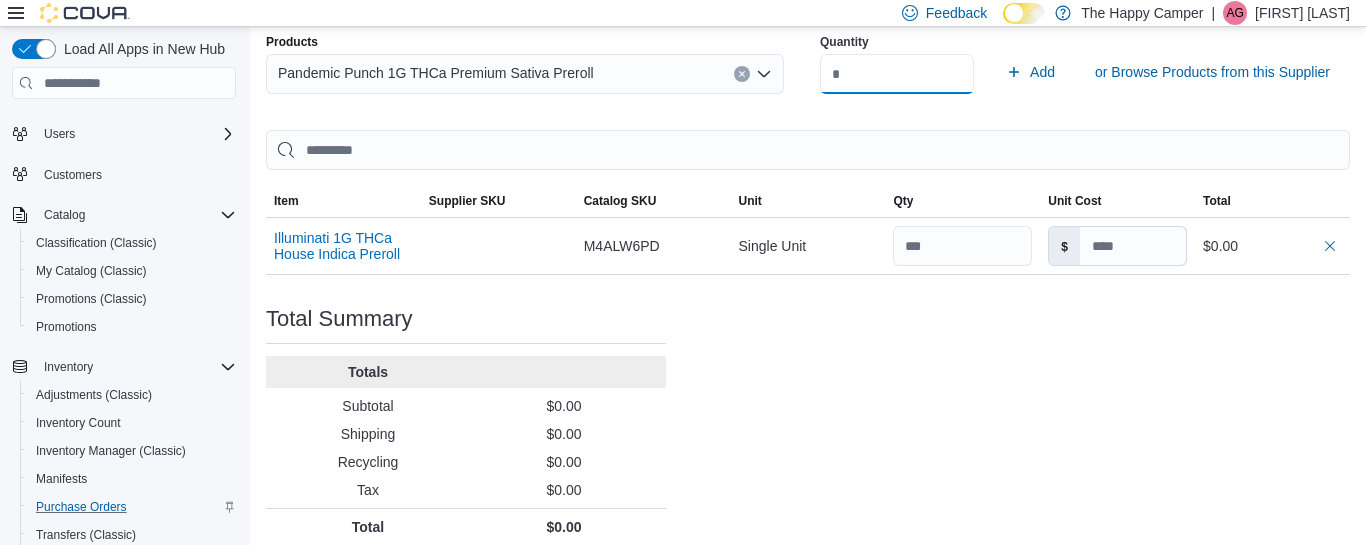 type on "**" 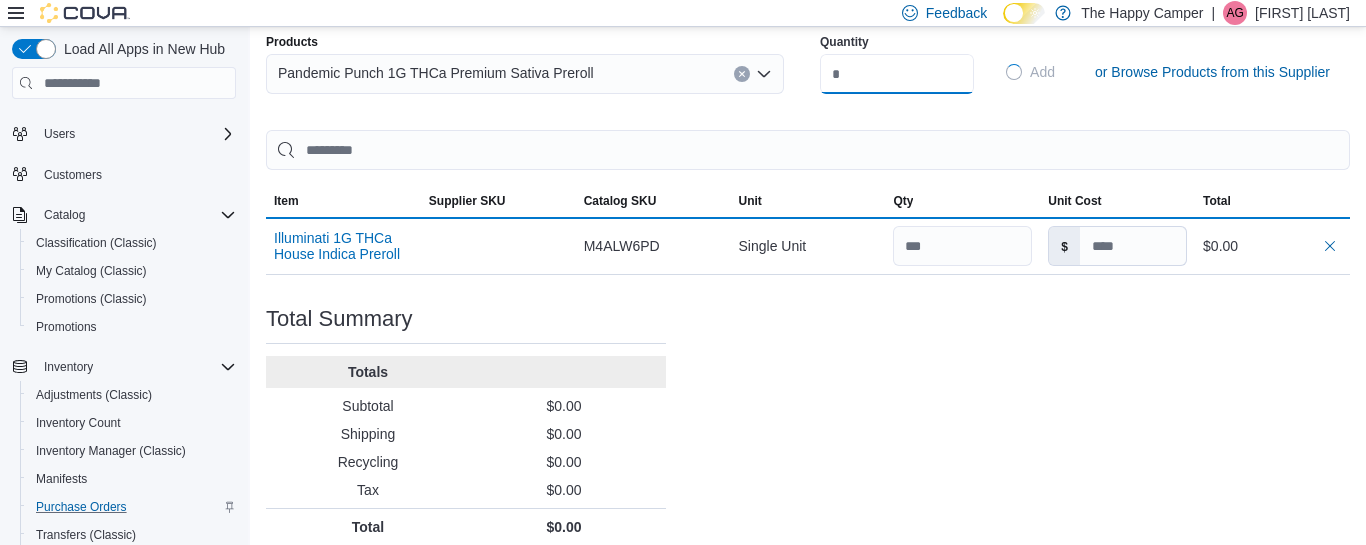 type 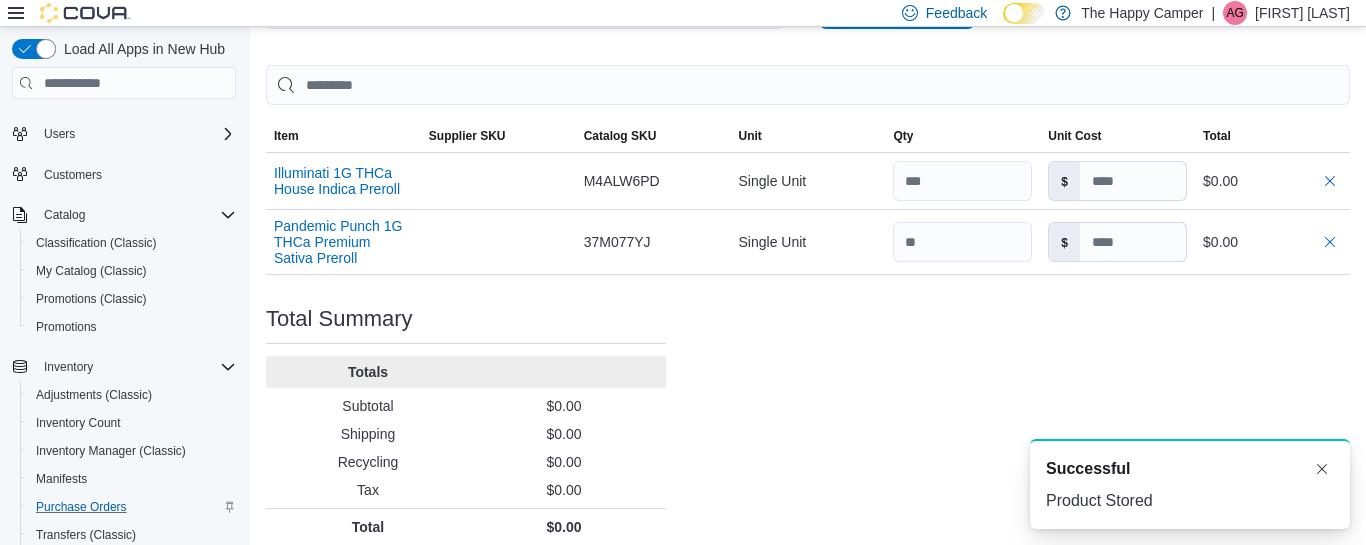 scroll, scrollTop: 579, scrollLeft: 0, axis: vertical 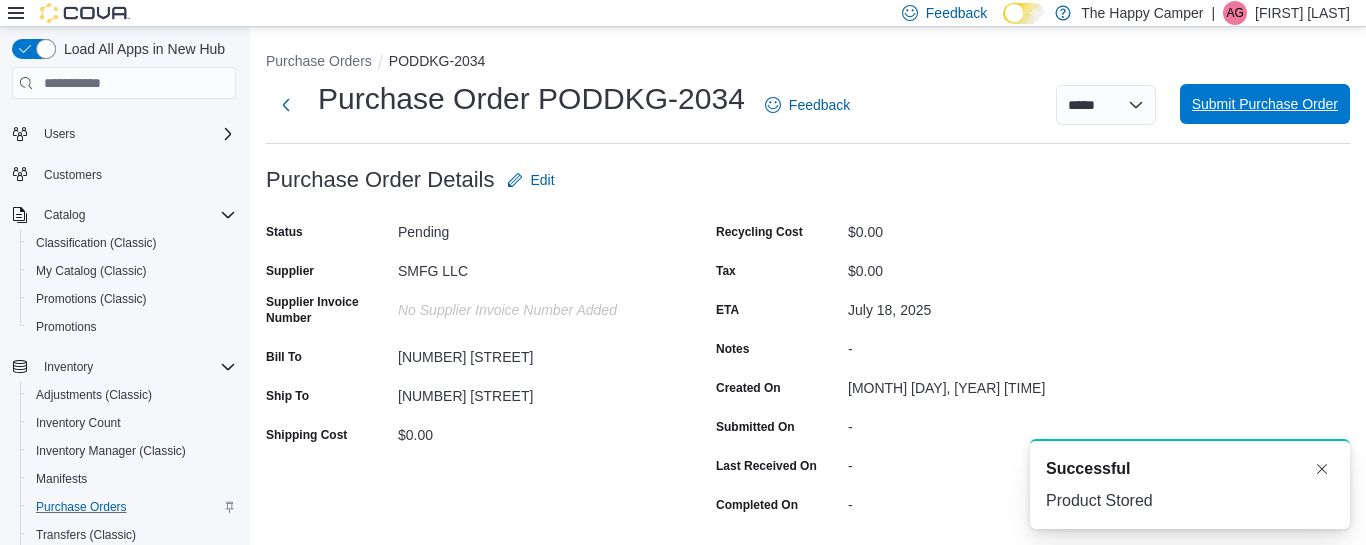 click on "Submit Purchase Order" at bounding box center (1265, 104) 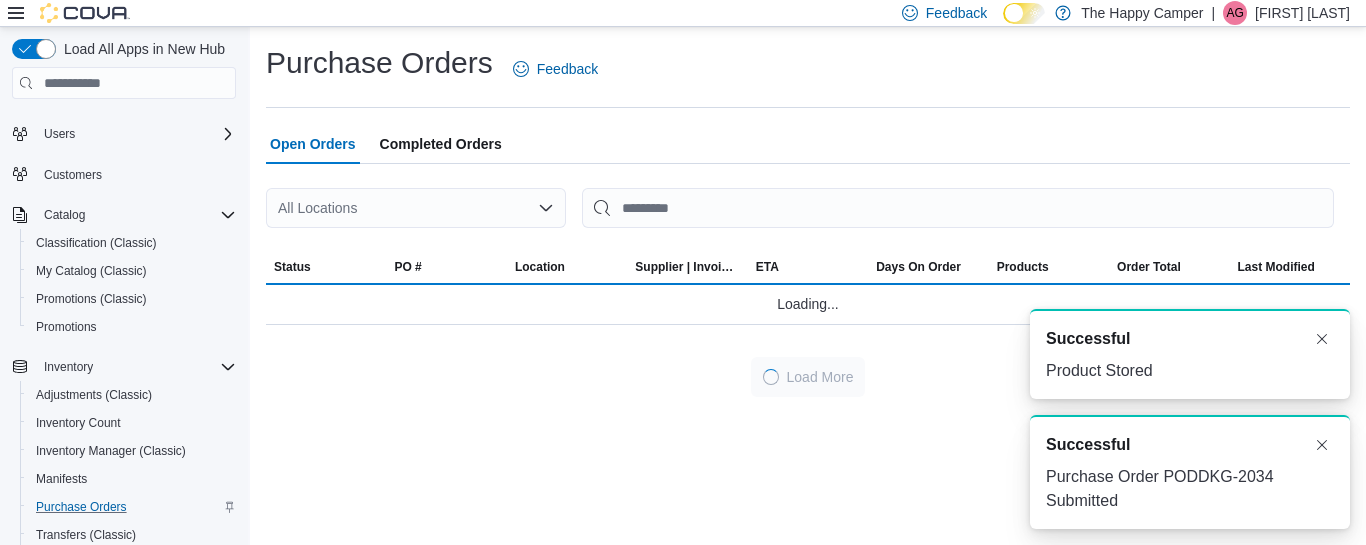 scroll, scrollTop: 0, scrollLeft: 0, axis: both 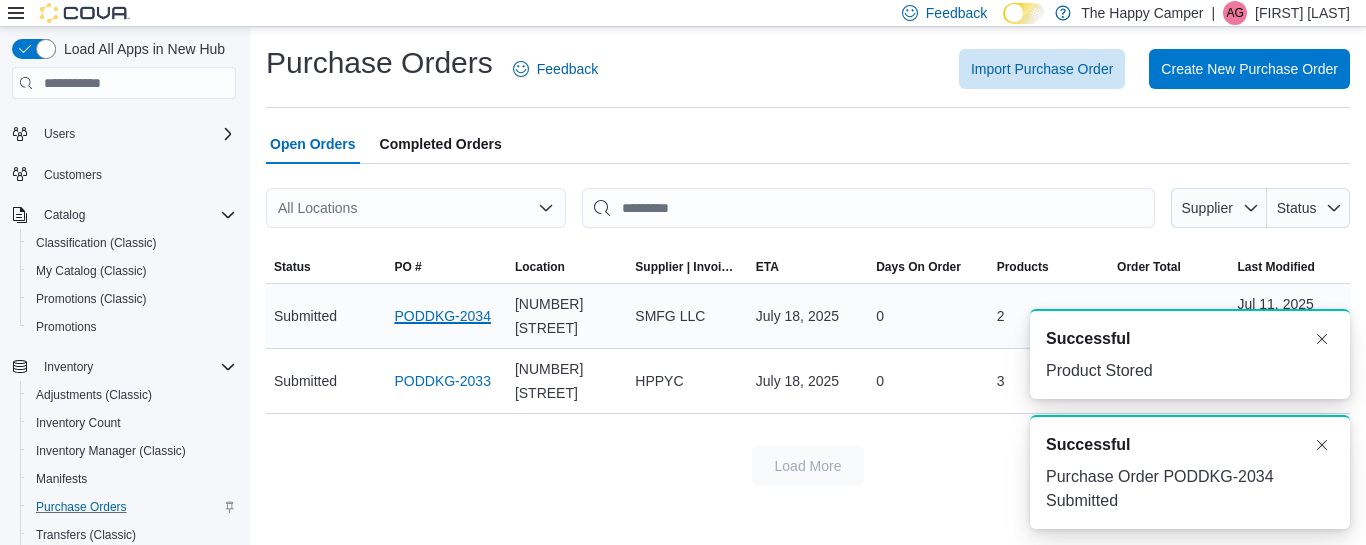 click on "PODDKG-2034" at bounding box center [442, 316] 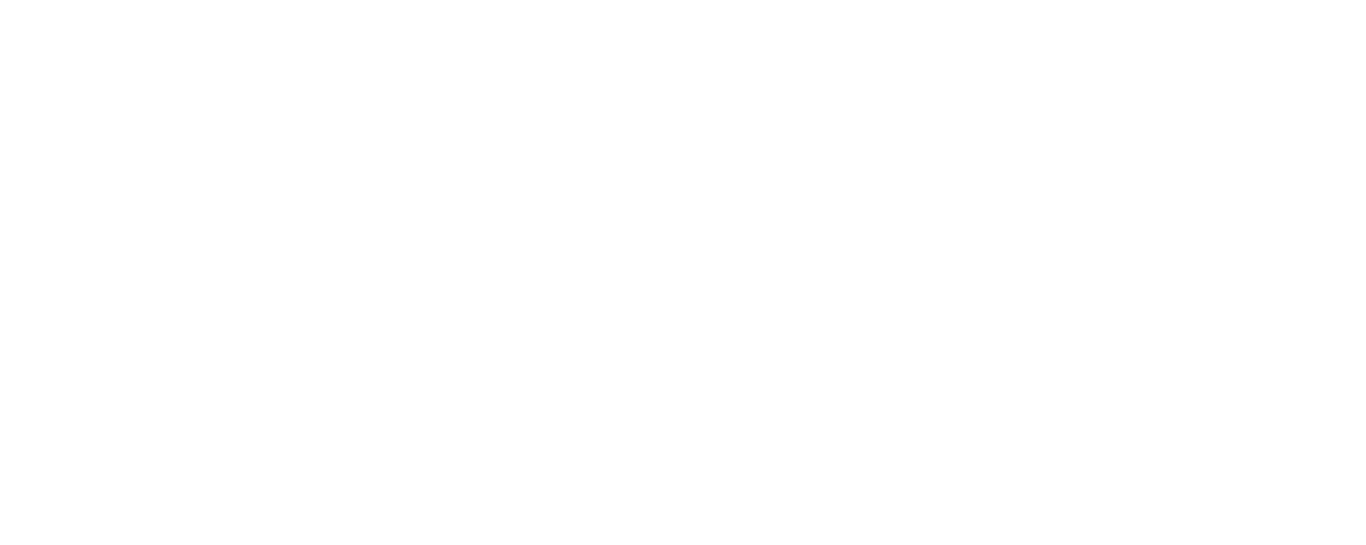 scroll, scrollTop: 0, scrollLeft: 0, axis: both 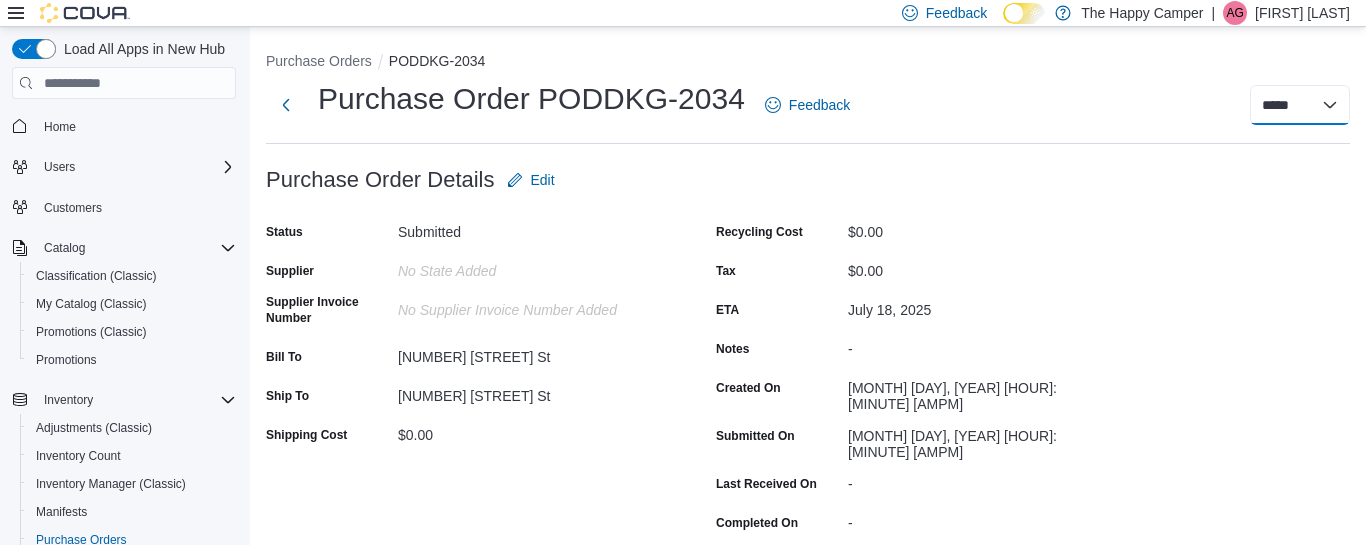 click on "***** ***** ******" at bounding box center [1300, 105] 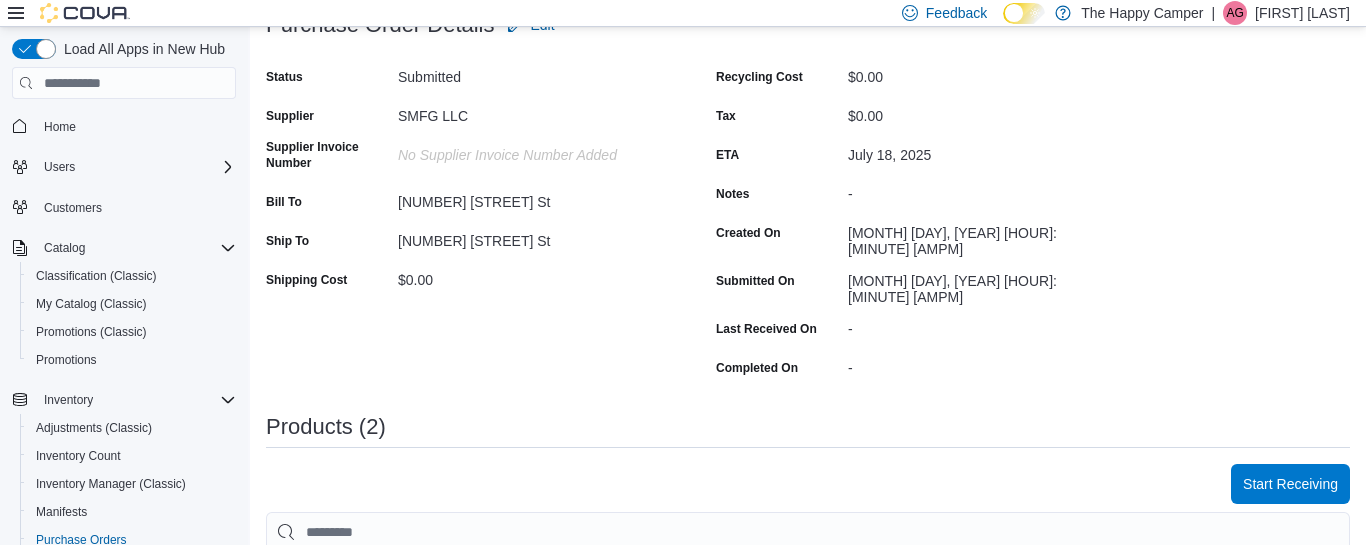 scroll, scrollTop: 170, scrollLeft: 0, axis: vertical 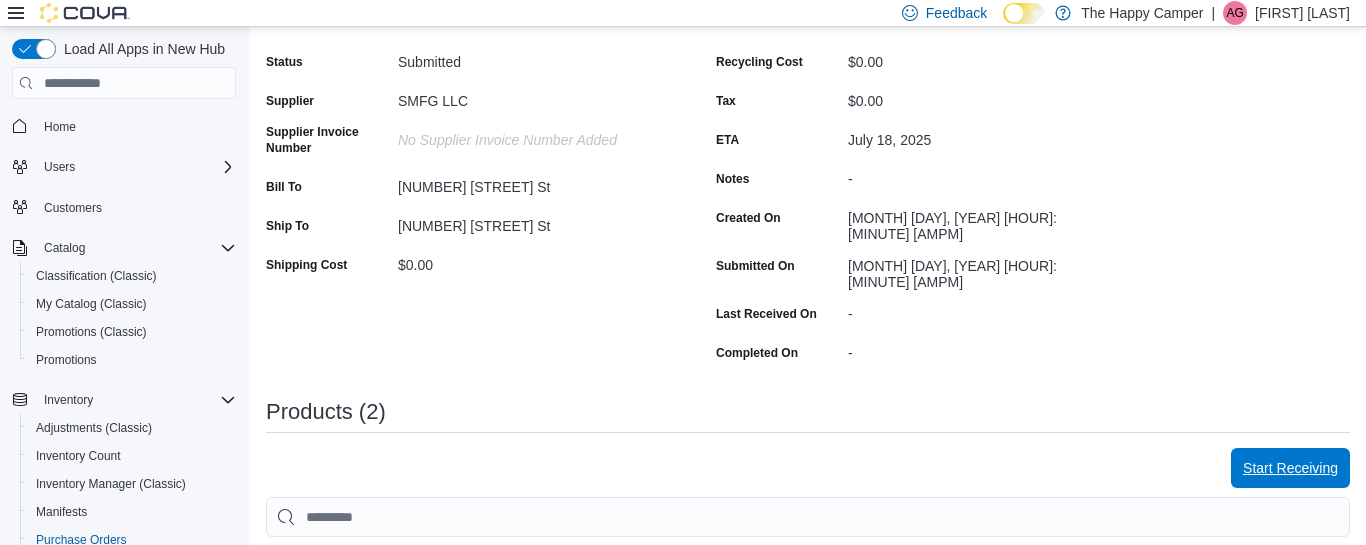 click on "Start Receiving" at bounding box center [1290, 468] 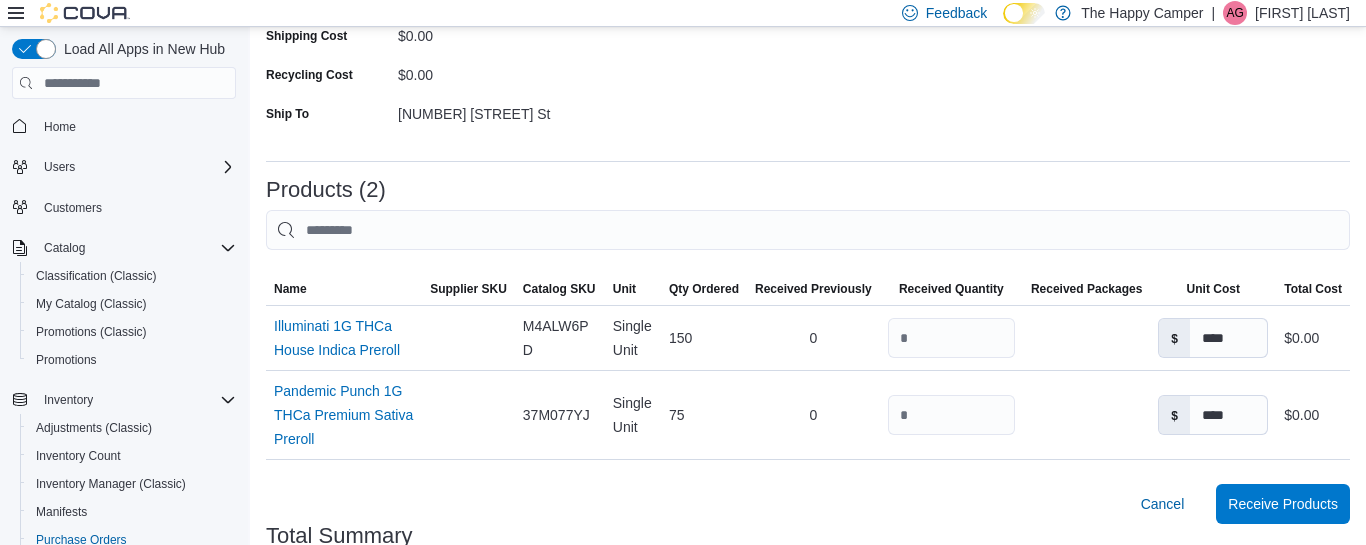 scroll, scrollTop: 570, scrollLeft: 0, axis: vertical 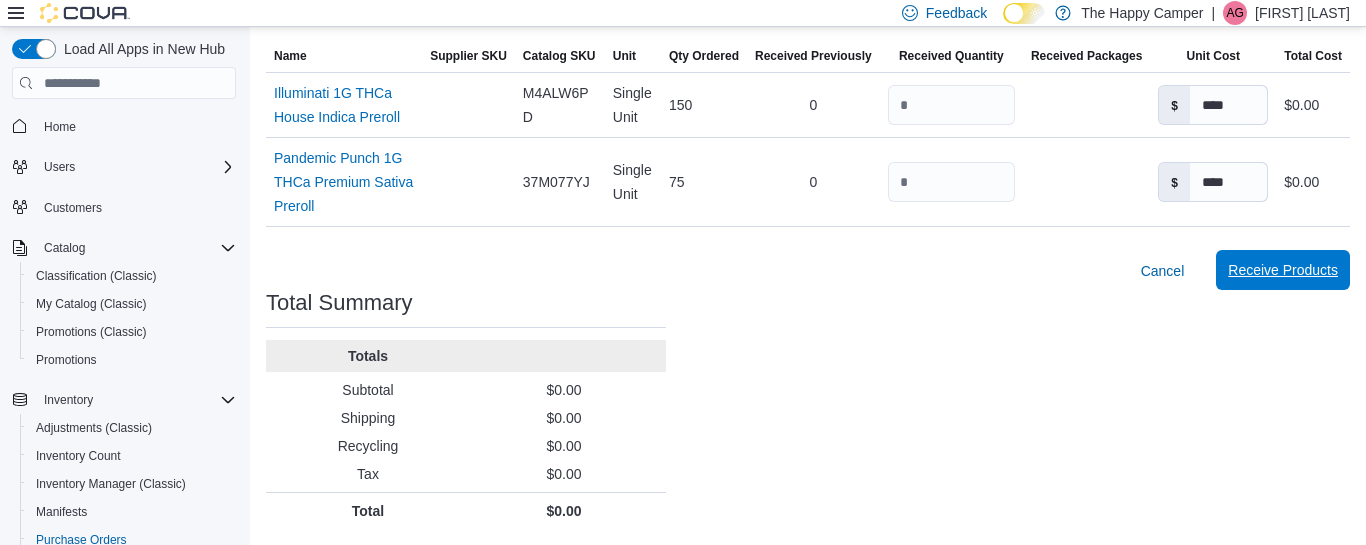 click on "Receive Products" at bounding box center (1283, 270) 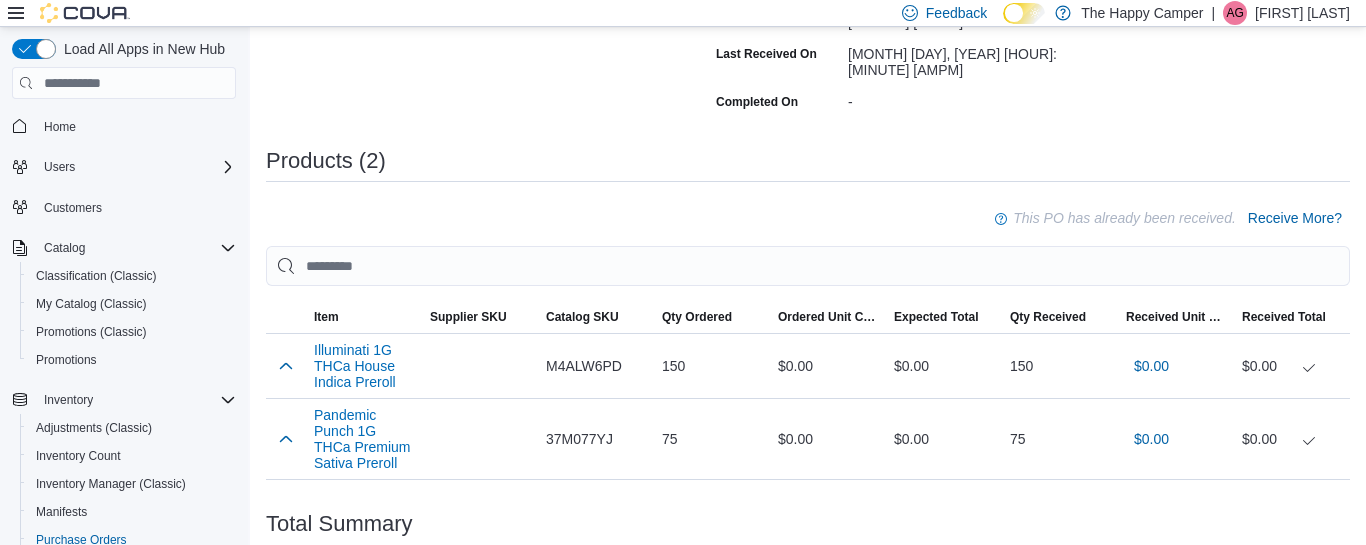 scroll, scrollTop: 0, scrollLeft: 0, axis: both 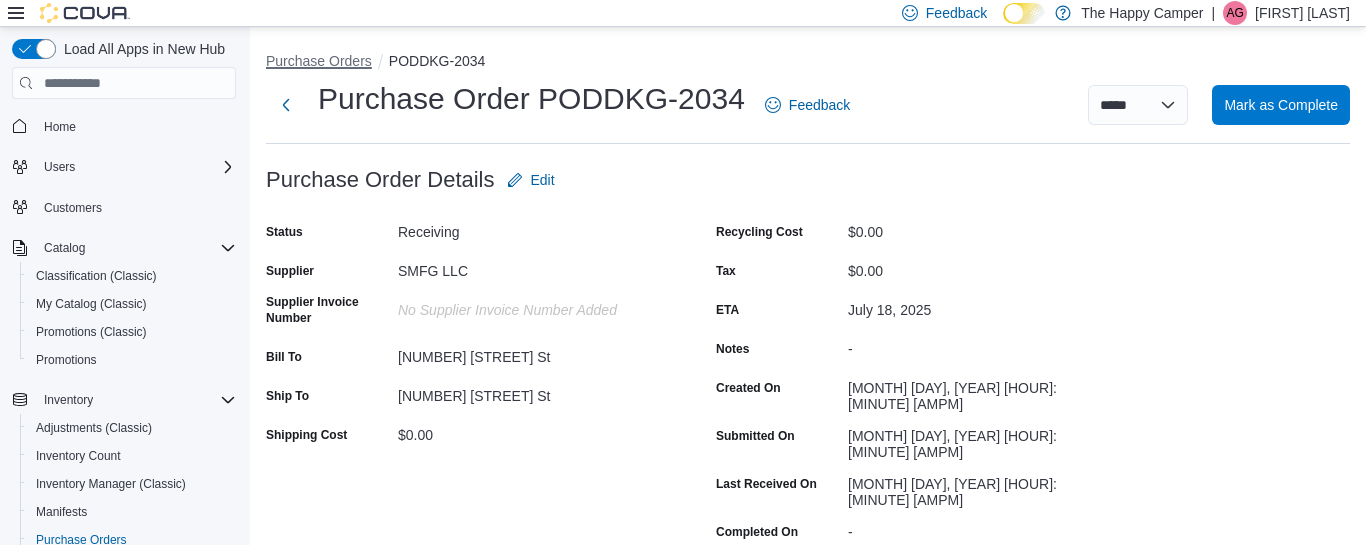 click on "Purchase Orders" at bounding box center (319, 61) 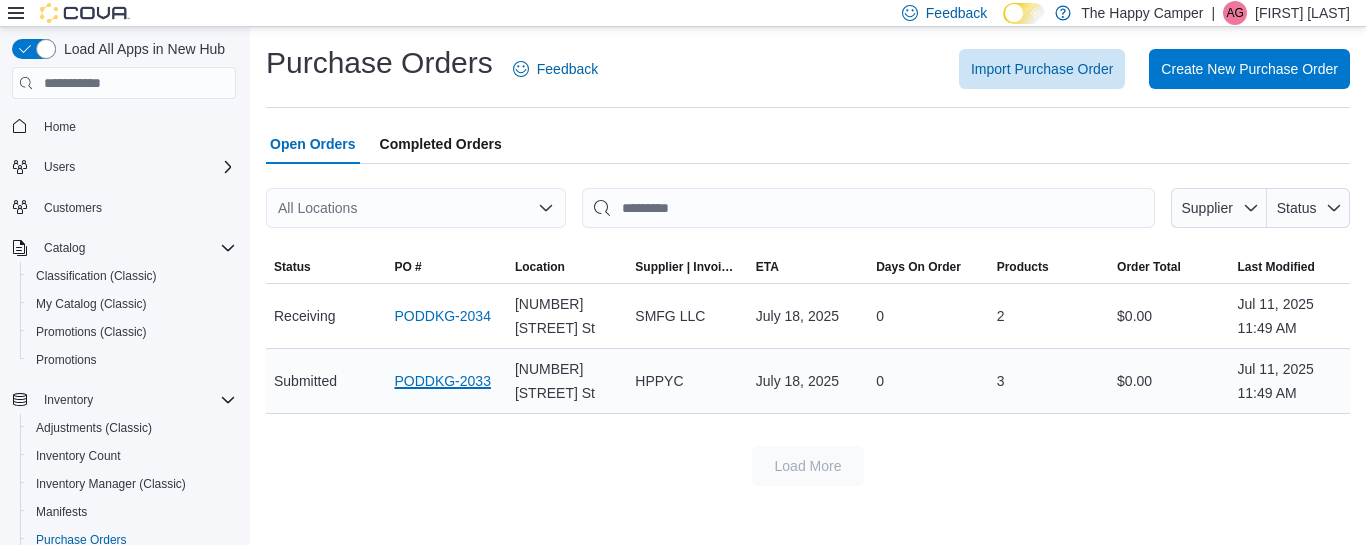 click on "PODDKG-2033" at bounding box center (442, 381) 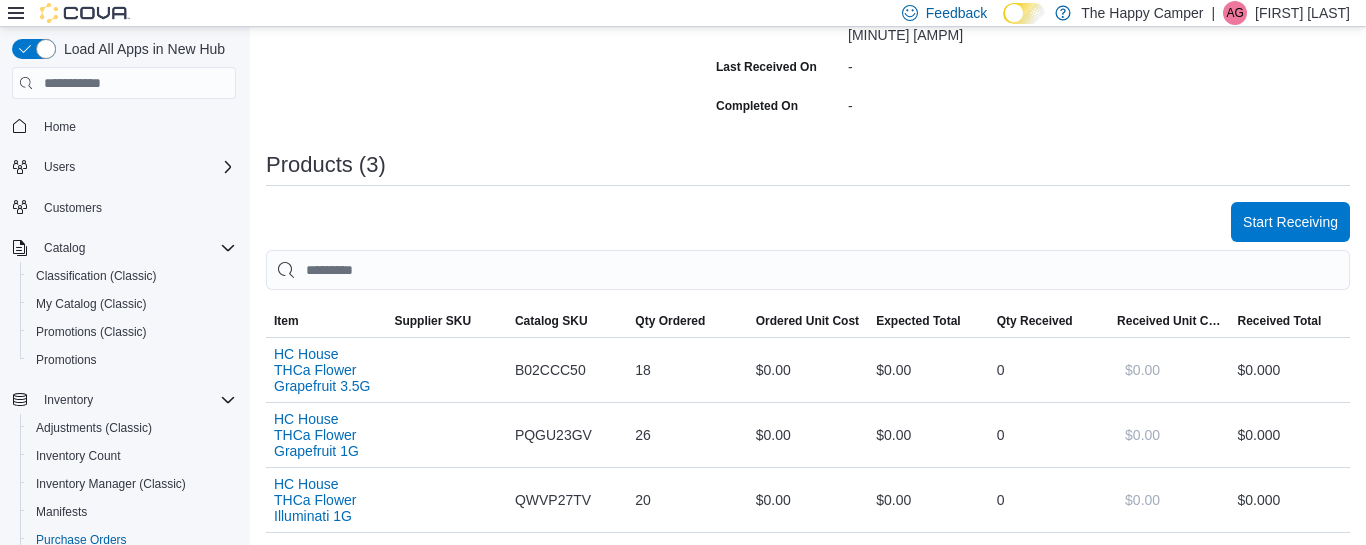 scroll, scrollTop: 399, scrollLeft: 0, axis: vertical 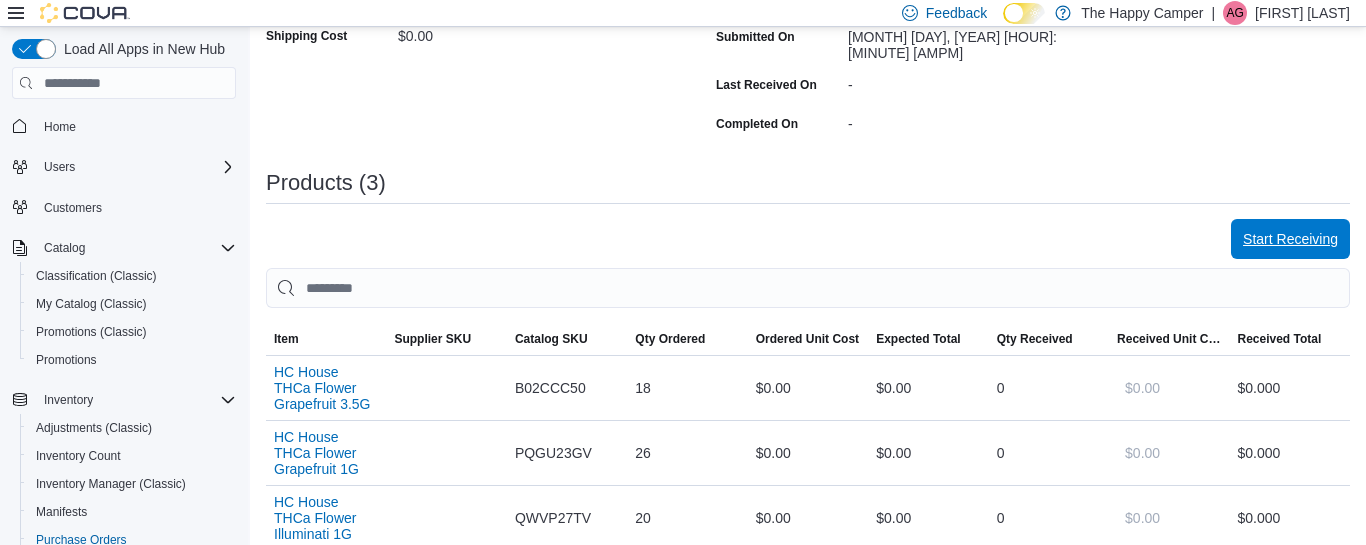 click on "Start Receiving" at bounding box center [1290, 239] 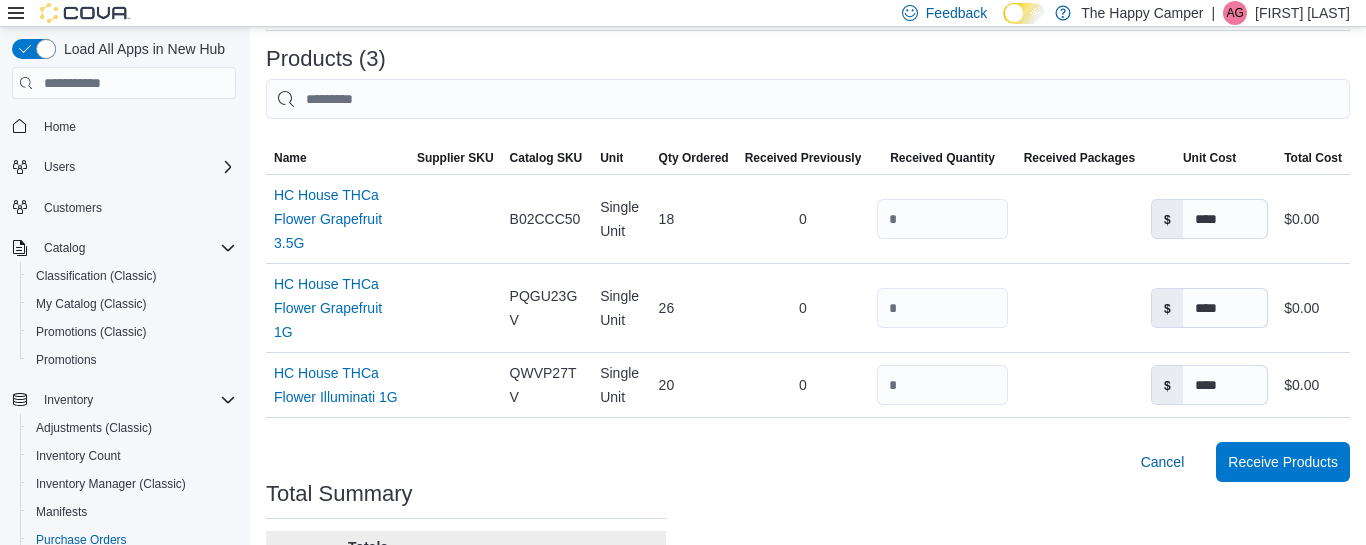 scroll, scrollTop: 479, scrollLeft: 0, axis: vertical 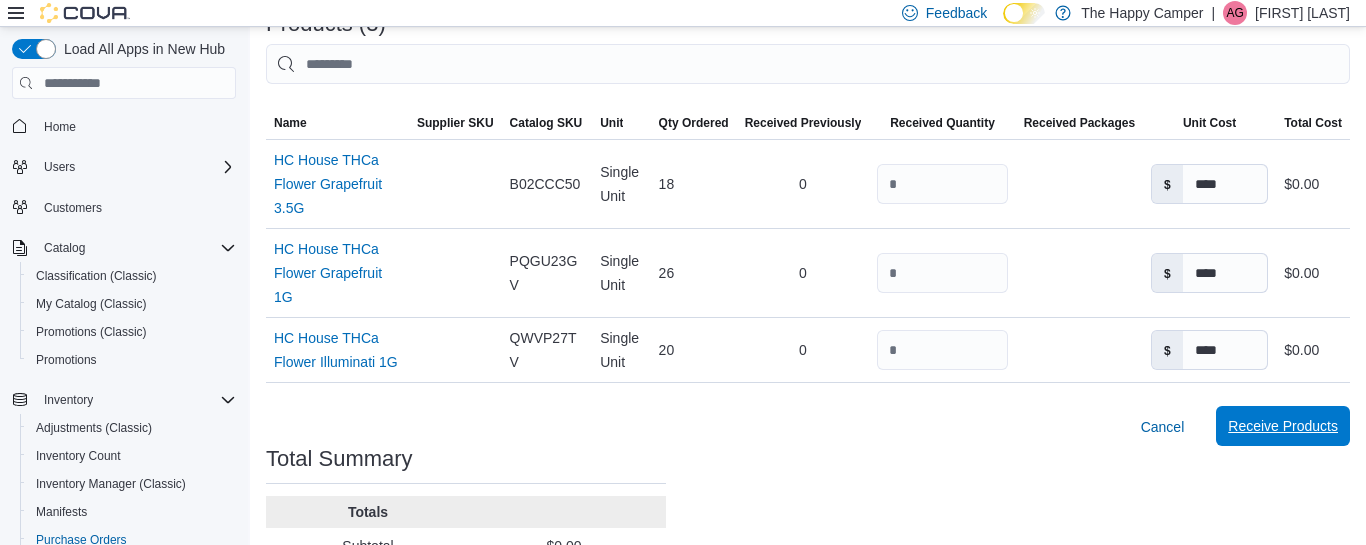 click on "Receive Products" at bounding box center (1283, 426) 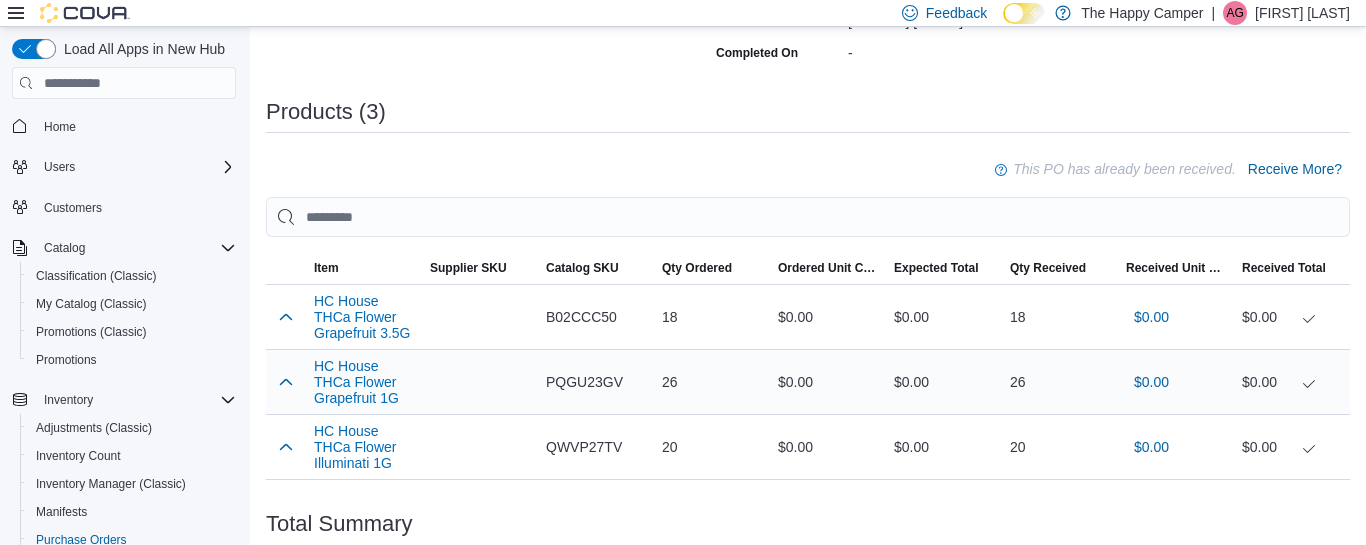 scroll, scrollTop: 0, scrollLeft: 0, axis: both 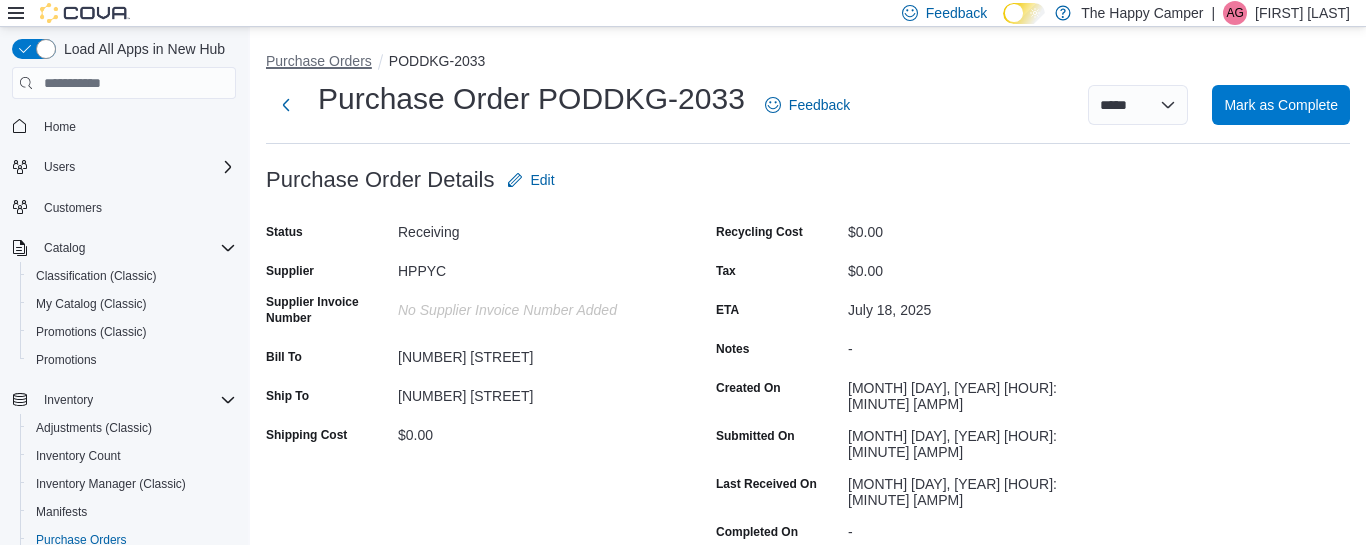 click on "Purchase Orders" at bounding box center [319, 61] 